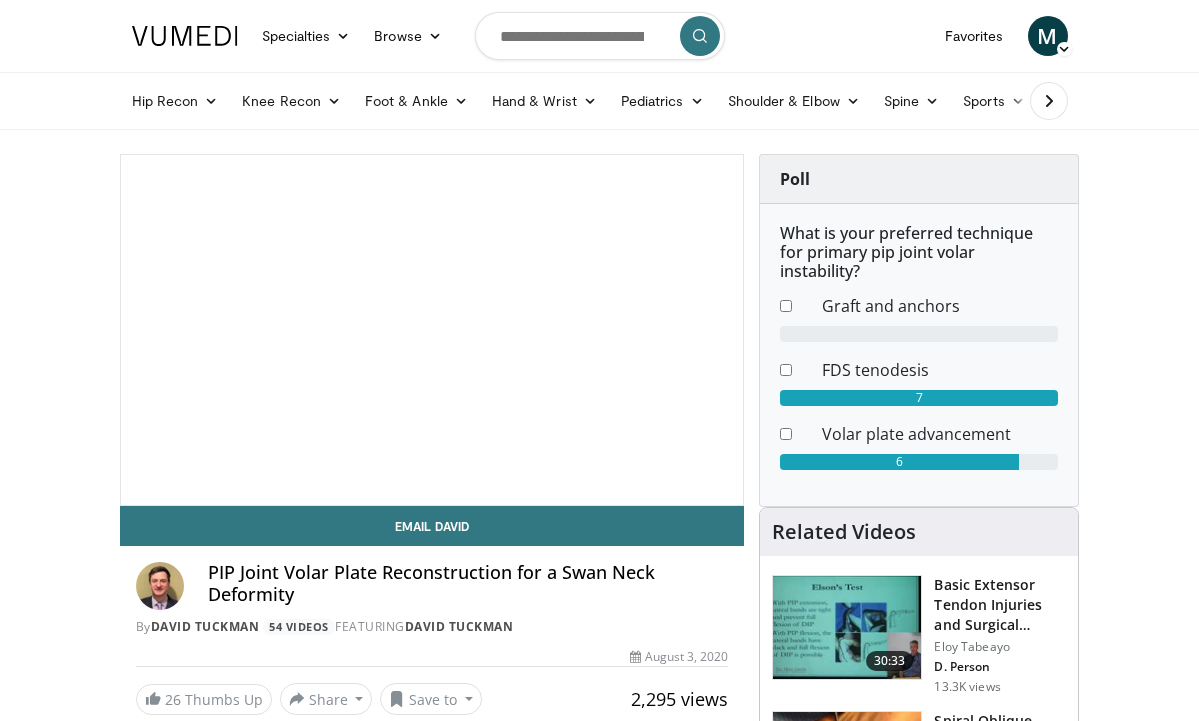 scroll, scrollTop: 0, scrollLeft: 0, axis: both 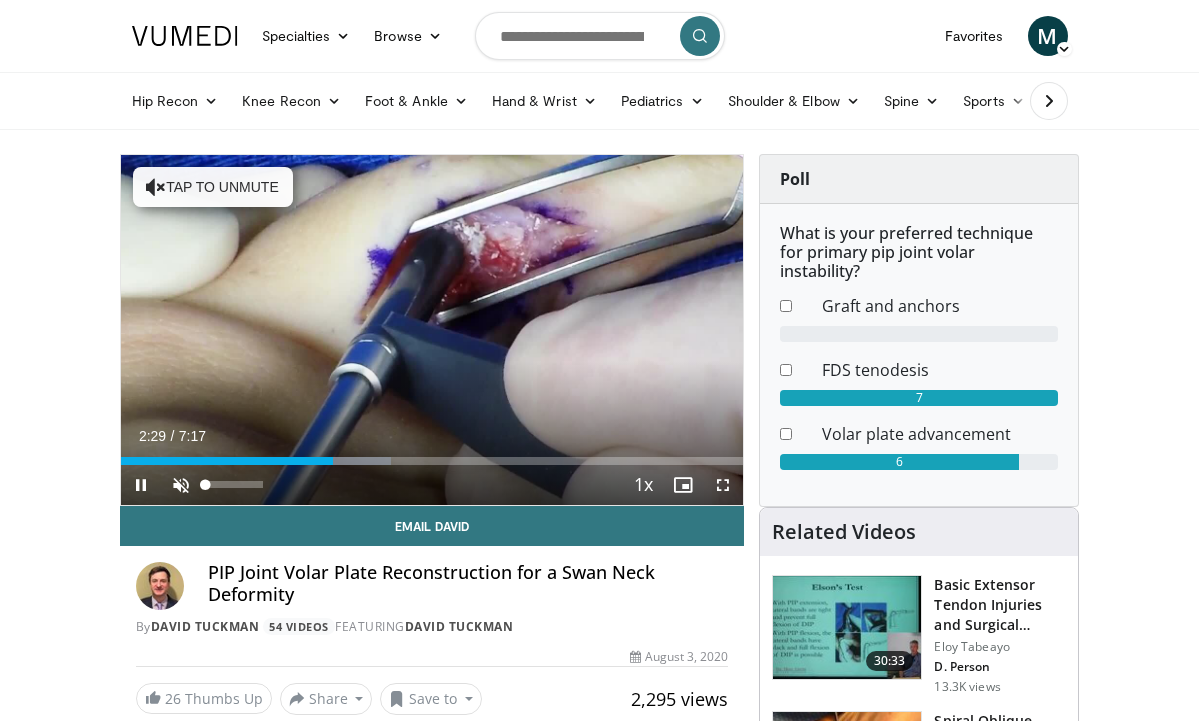 click at bounding box center [181, 485] 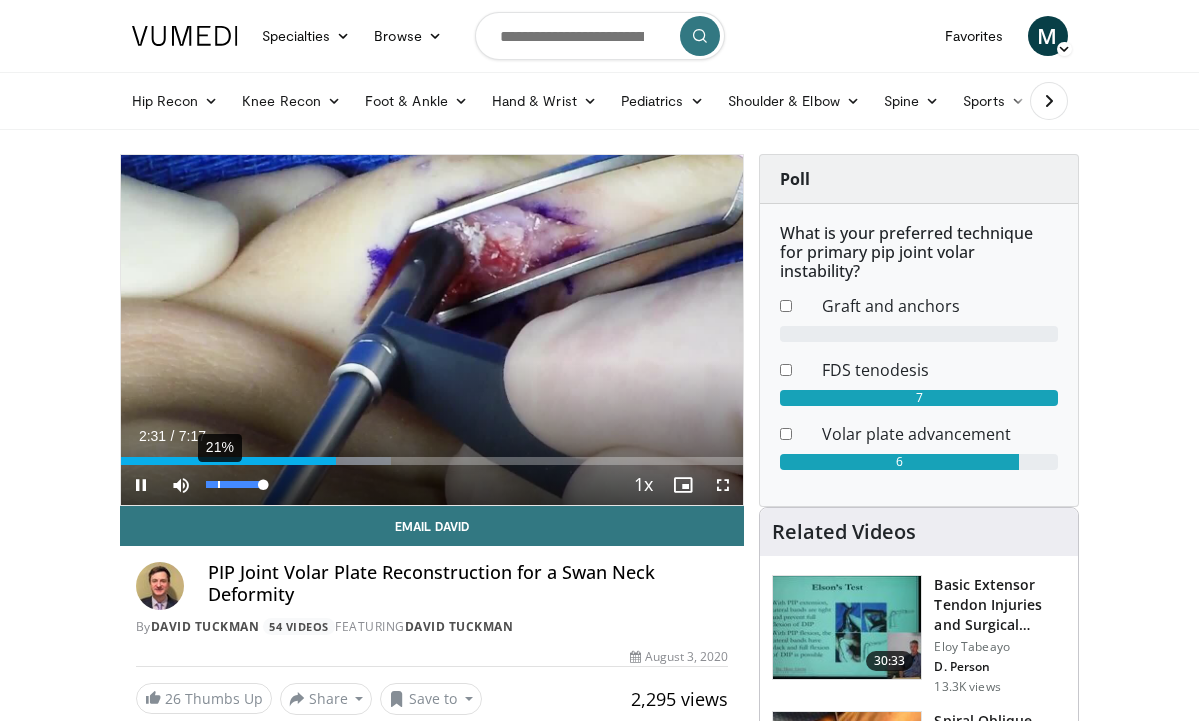 click on "21%" at bounding box center (219, 484) 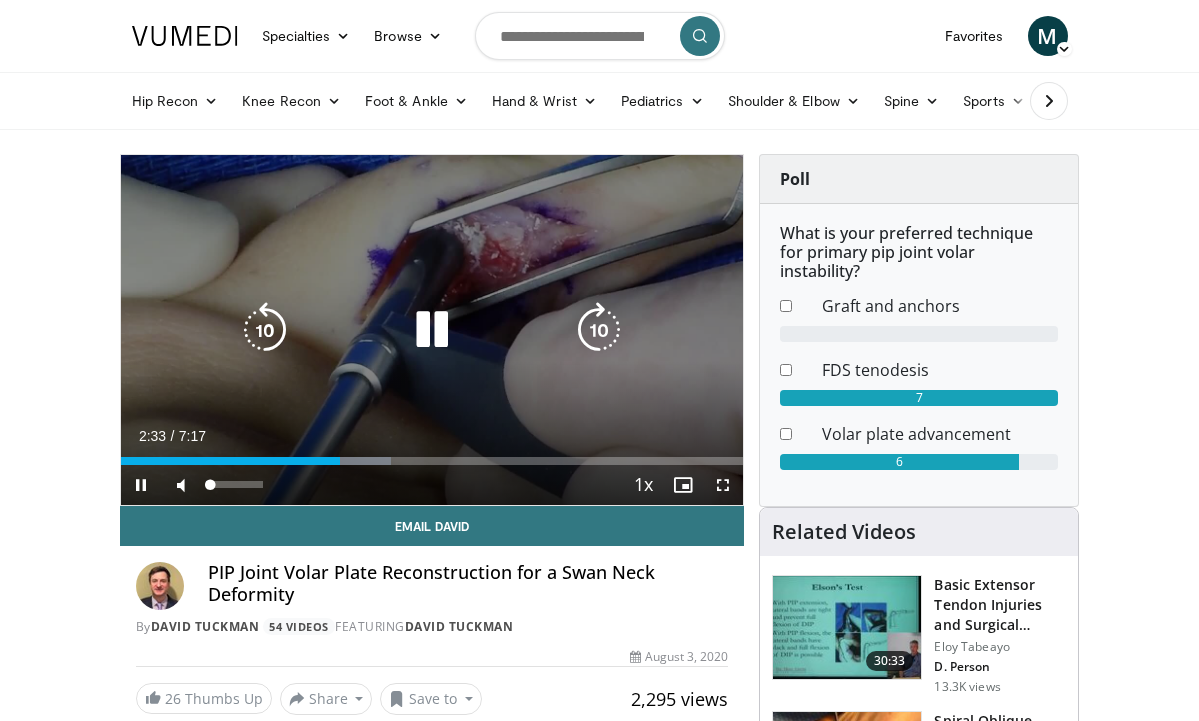 click at bounding box center [208, 484] 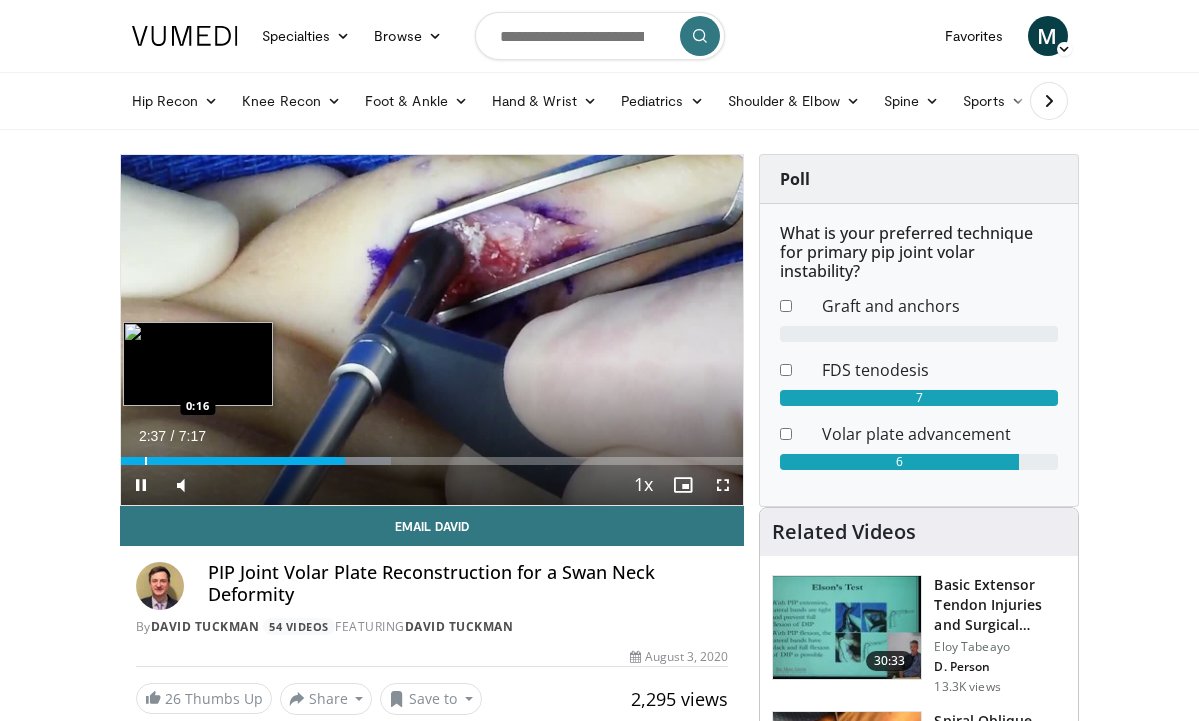 click at bounding box center [146, 461] 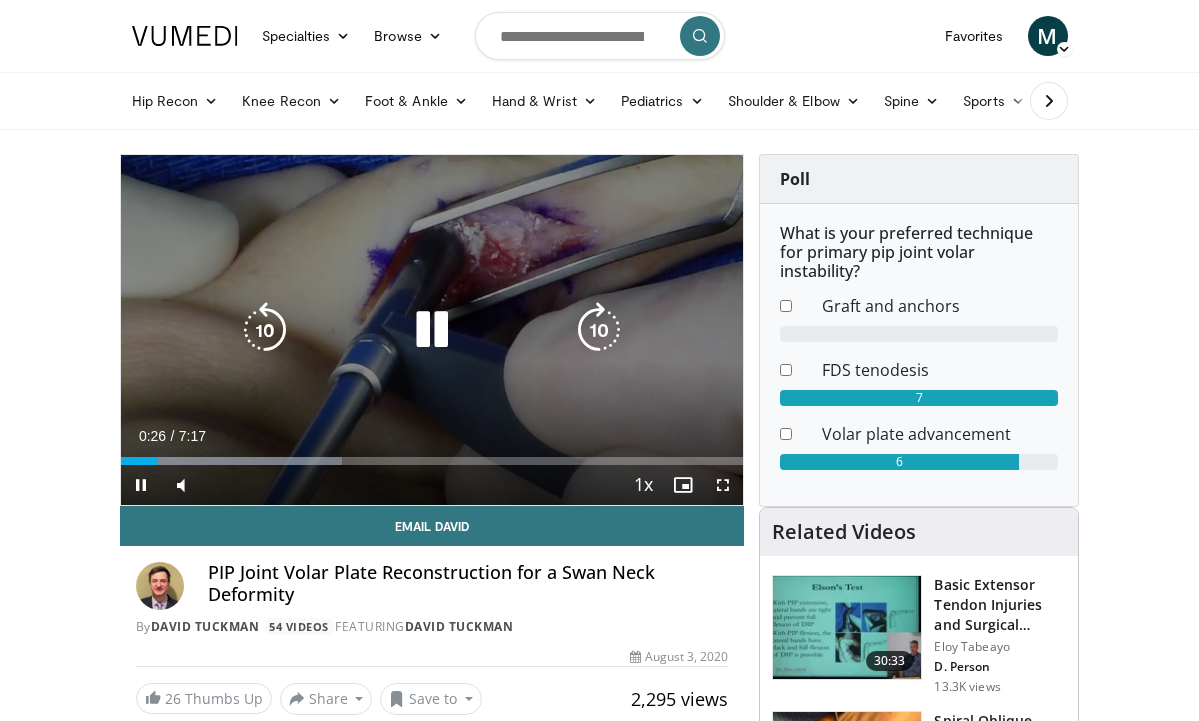 click at bounding box center [599, 330] 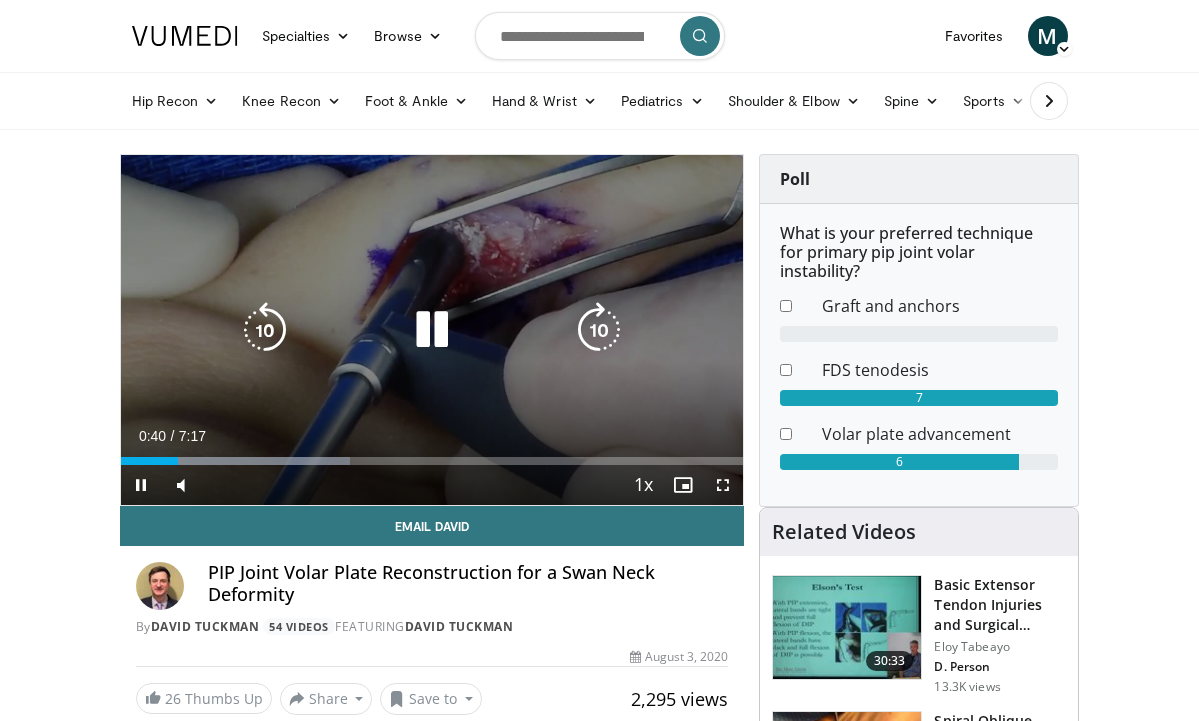 click at bounding box center (432, 330) 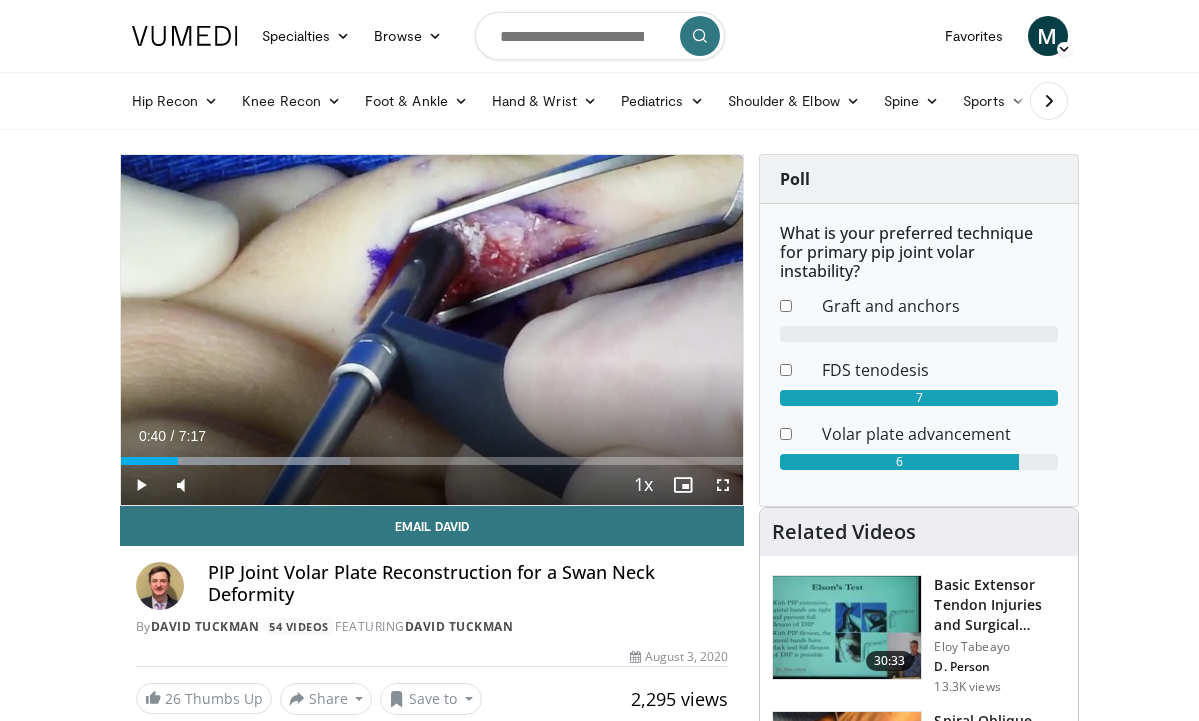 click on "Specialties
Adult & Family Medicine
Allergy, Asthma, Immunology
Anesthesiology
Cardiology
Dental
Dermatology
Endocrinology
Gastroenterology & Hepatology
General Surgery
Hematology & Oncology
Infectious Disease
Nephrology
Neurology
Neurosurgery
Obstetrics & Gynecology
Ophthalmology
Oral Maxillofacial
Orthopaedics
Otolaryngology
Pediatrics
Plastic Surgery
Podiatry
Psychiatry
Pulmonology
Radiation Oncology
Radiology
Rheumatology
Urology" at bounding box center (599, 1882) 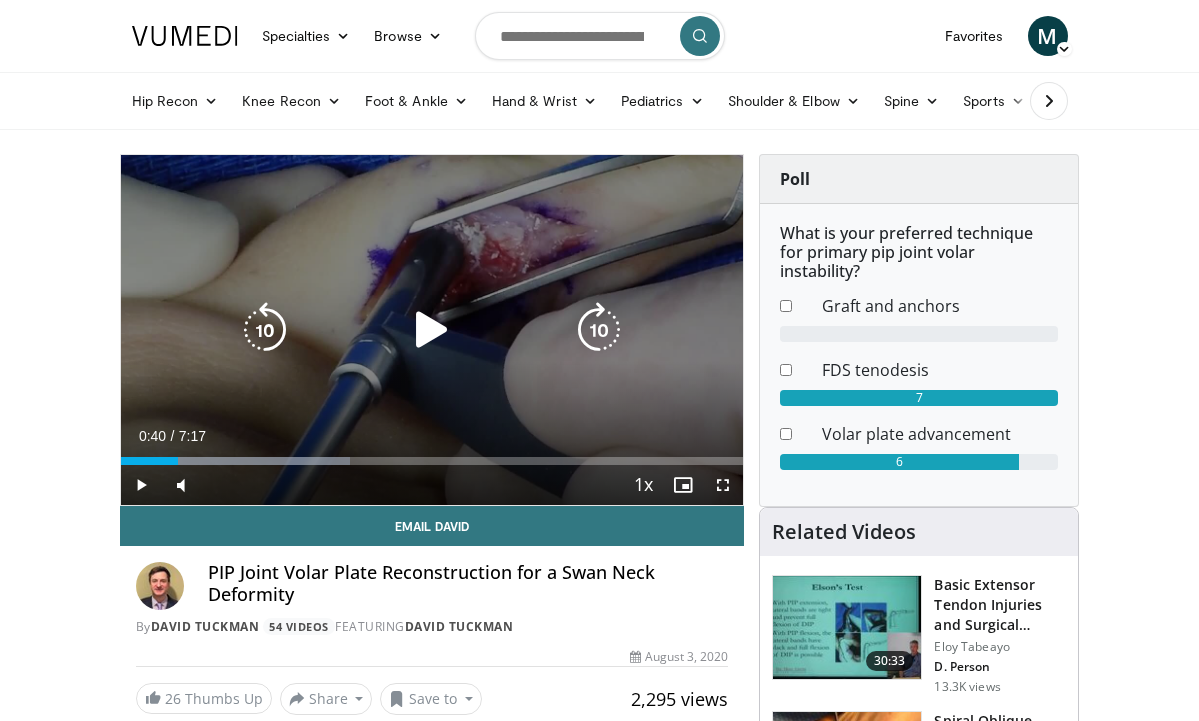 click at bounding box center (432, 330) 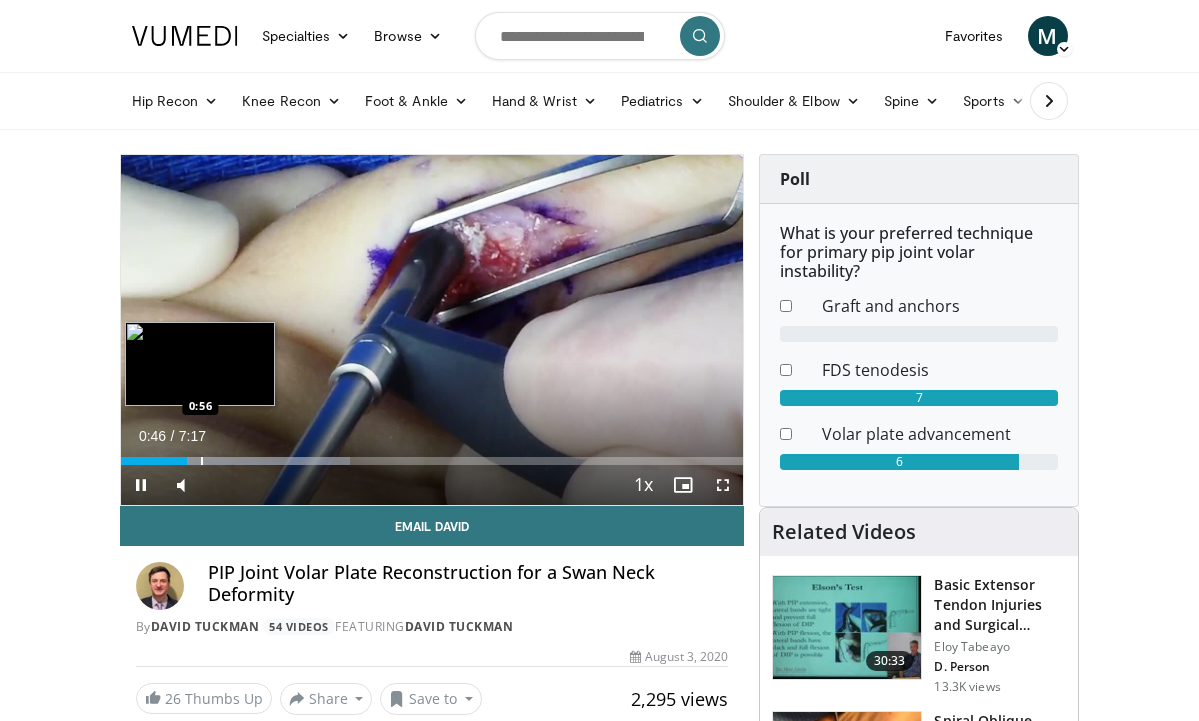 click at bounding box center [202, 461] 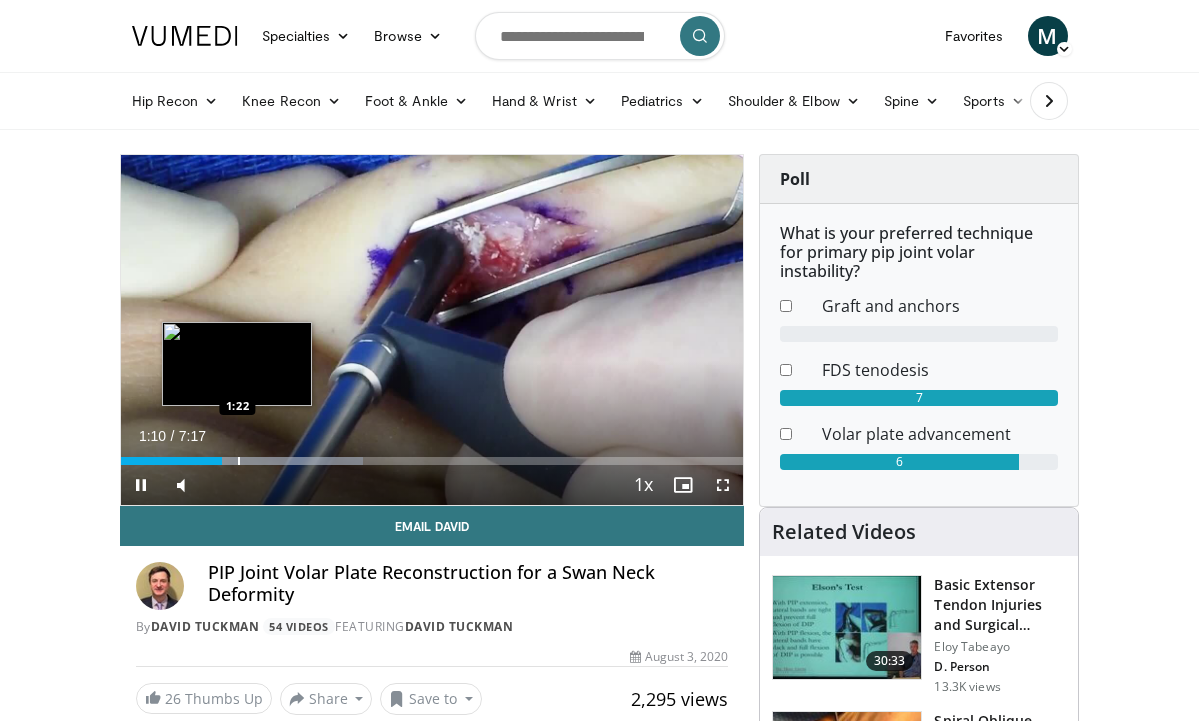 click at bounding box center [239, 461] 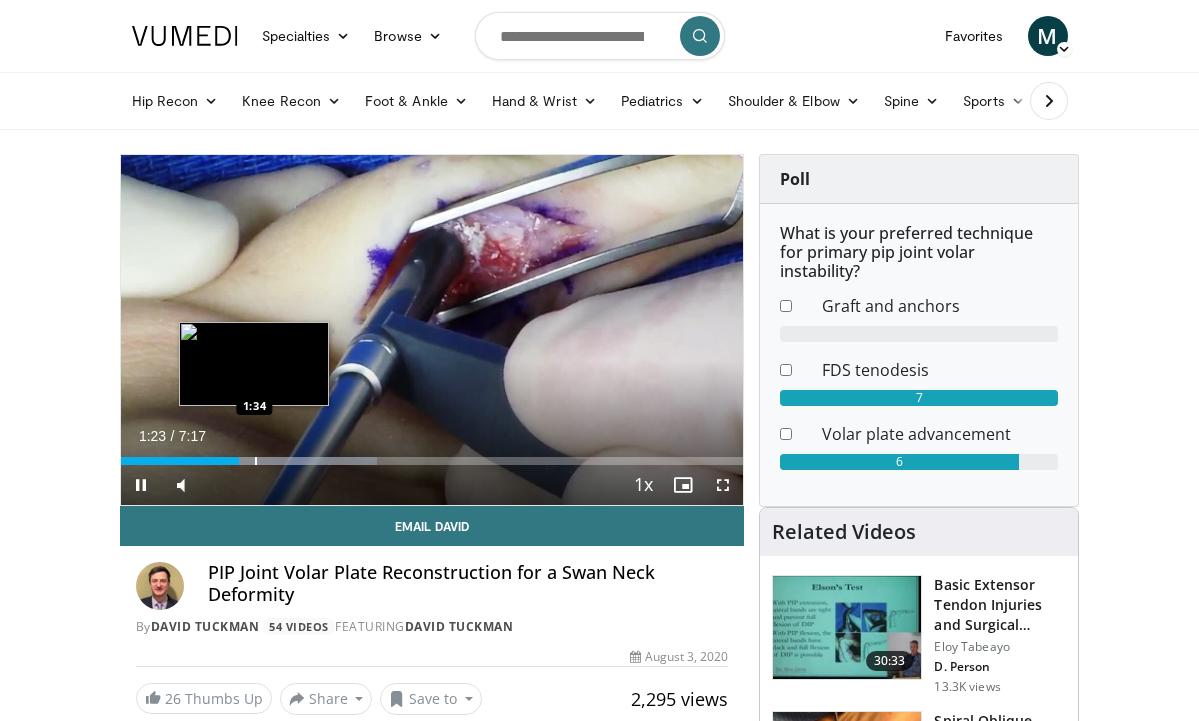 click at bounding box center [256, 461] 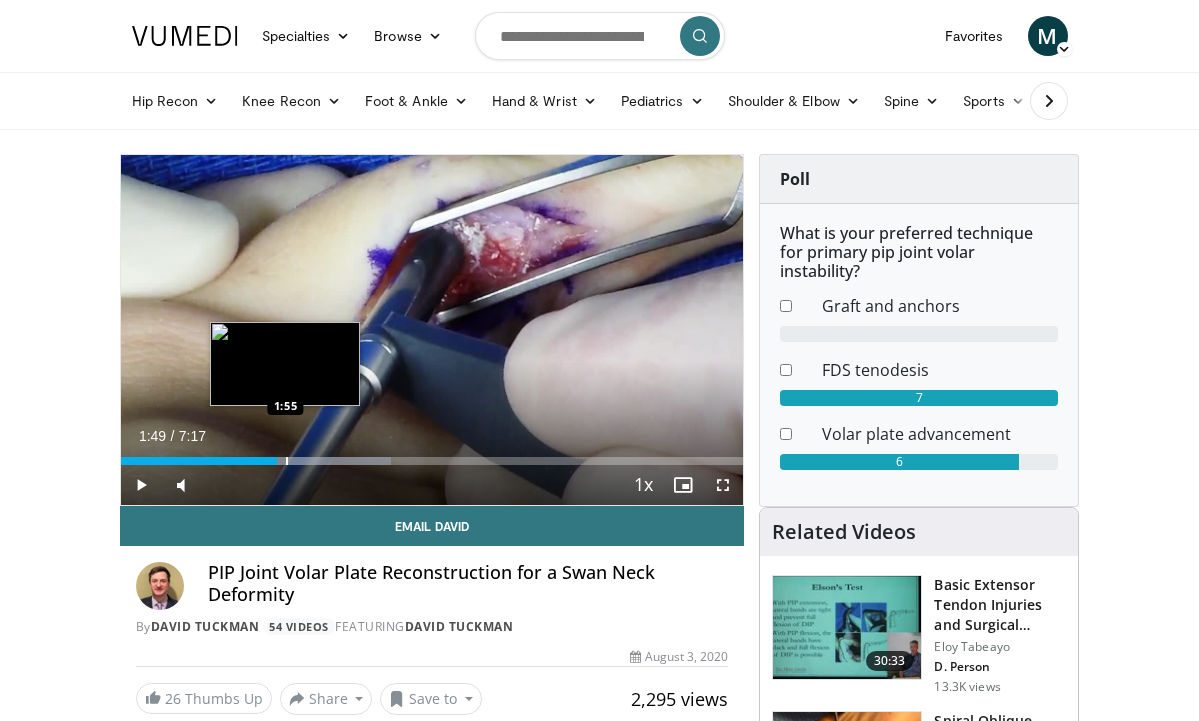 click at bounding box center [287, 461] 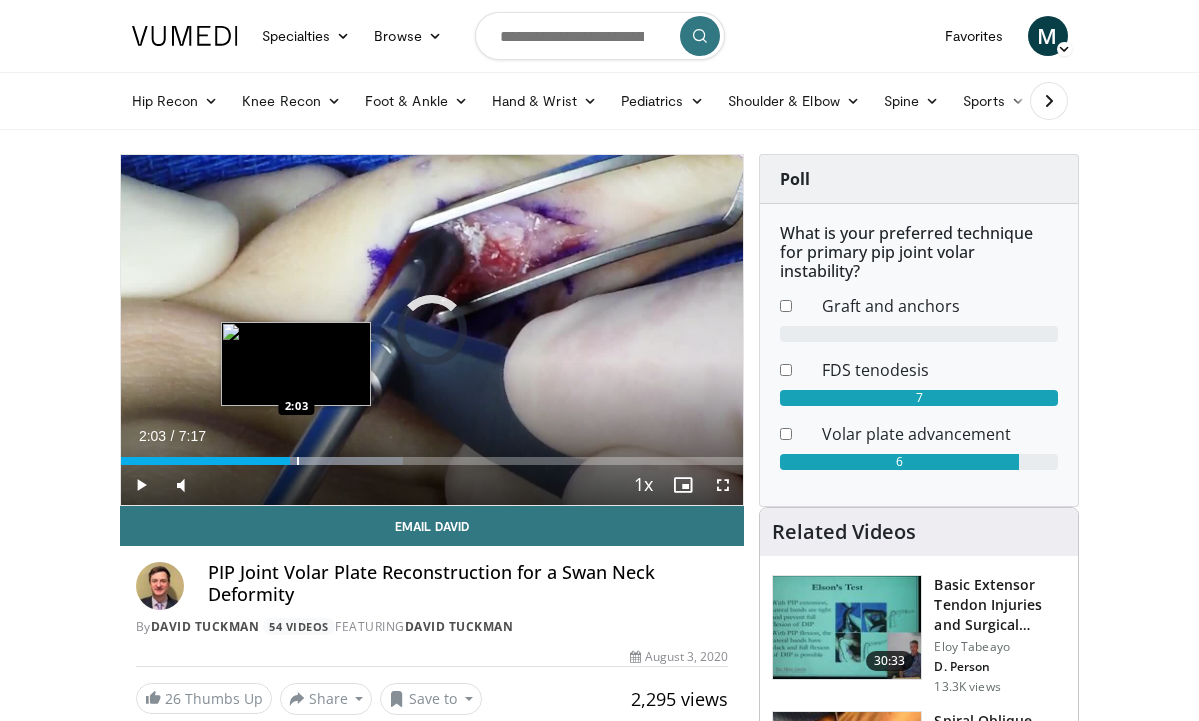 click at bounding box center [298, 461] 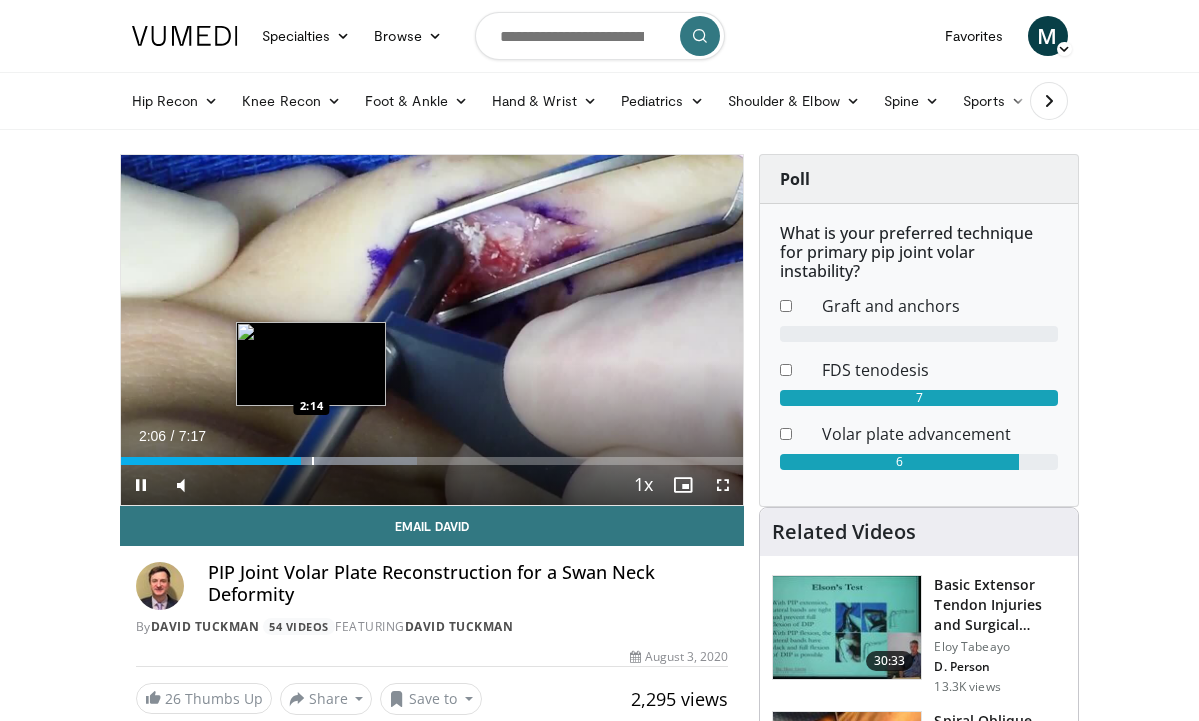 click at bounding box center [313, 461] 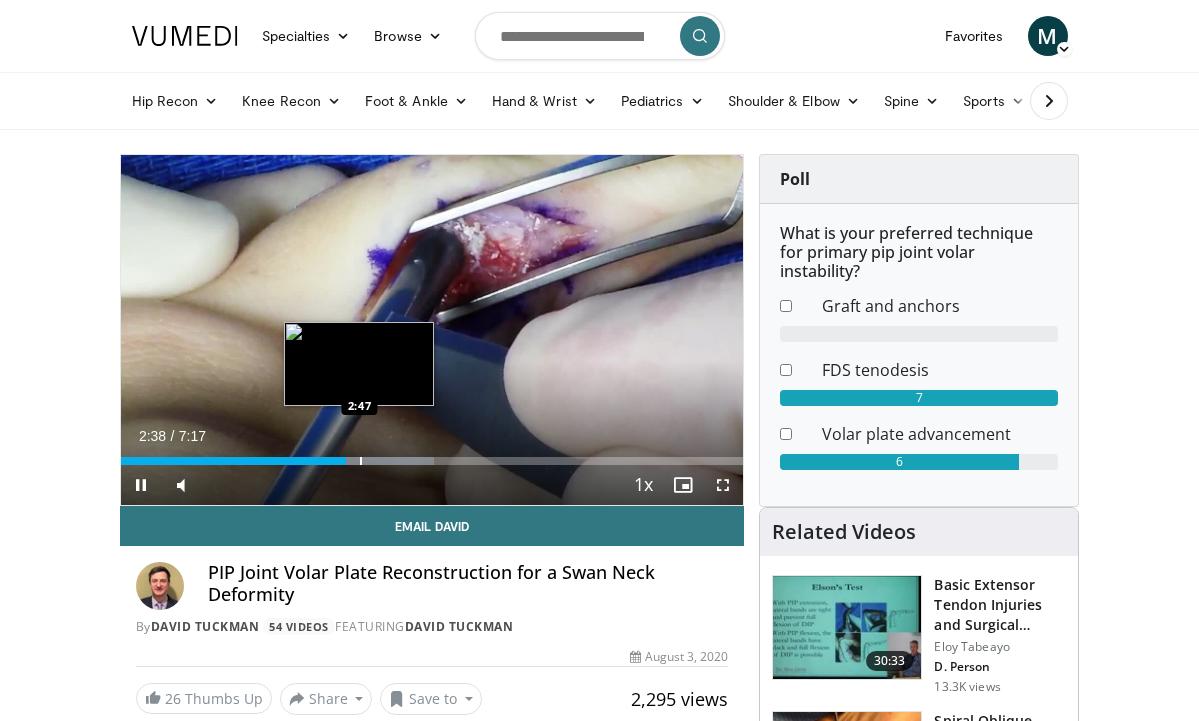 click on "**********" at bounding box center [432, 330] 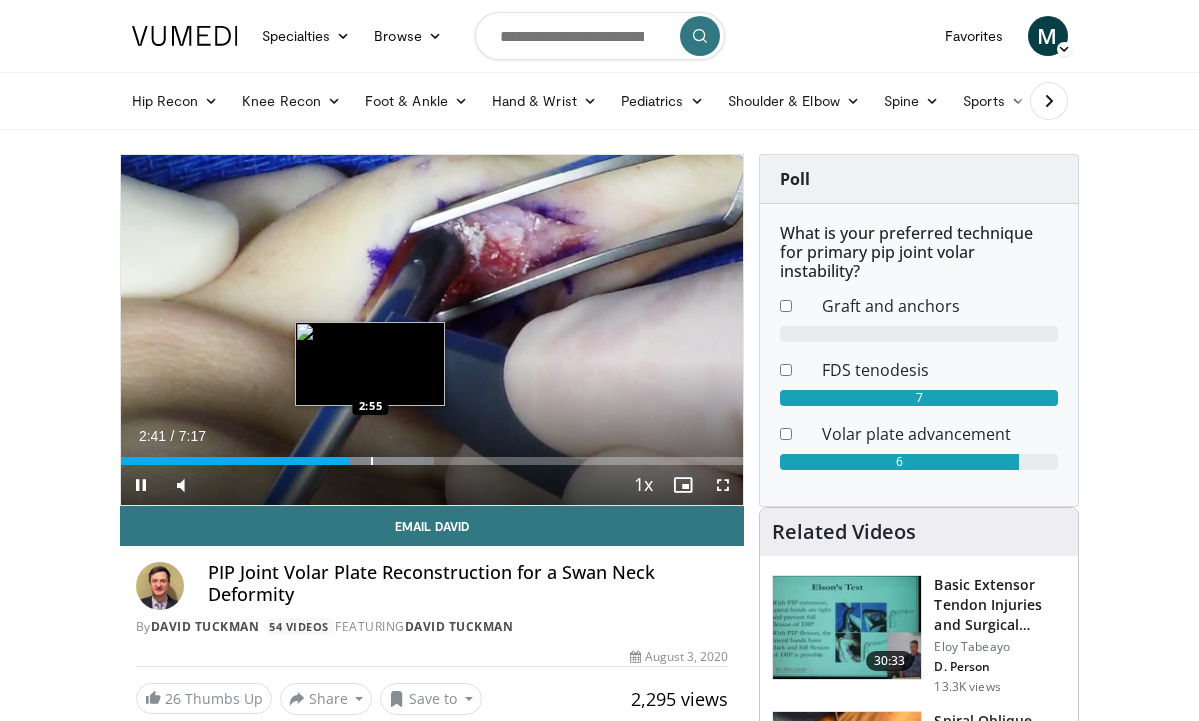 click on "Loaded :  50.36% 2:41 2:55" at bounding box center [432, 455] 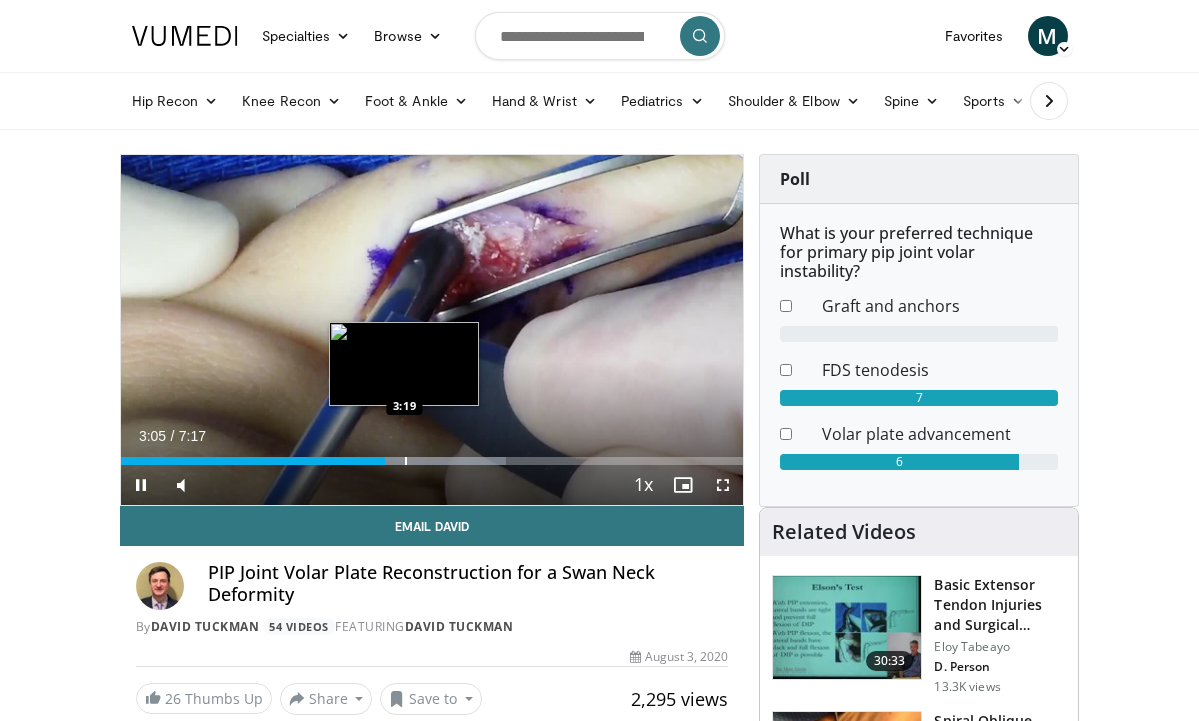 click at bounding box center (406, 461) 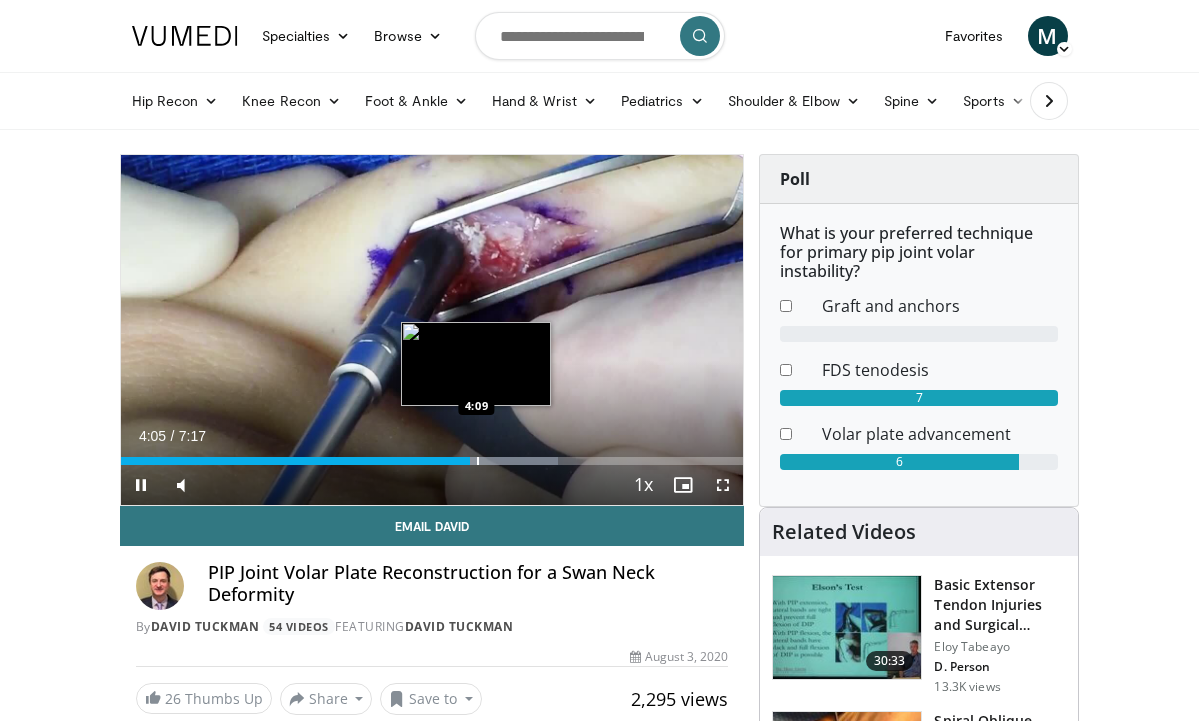 click at bounding box center [478, 461] 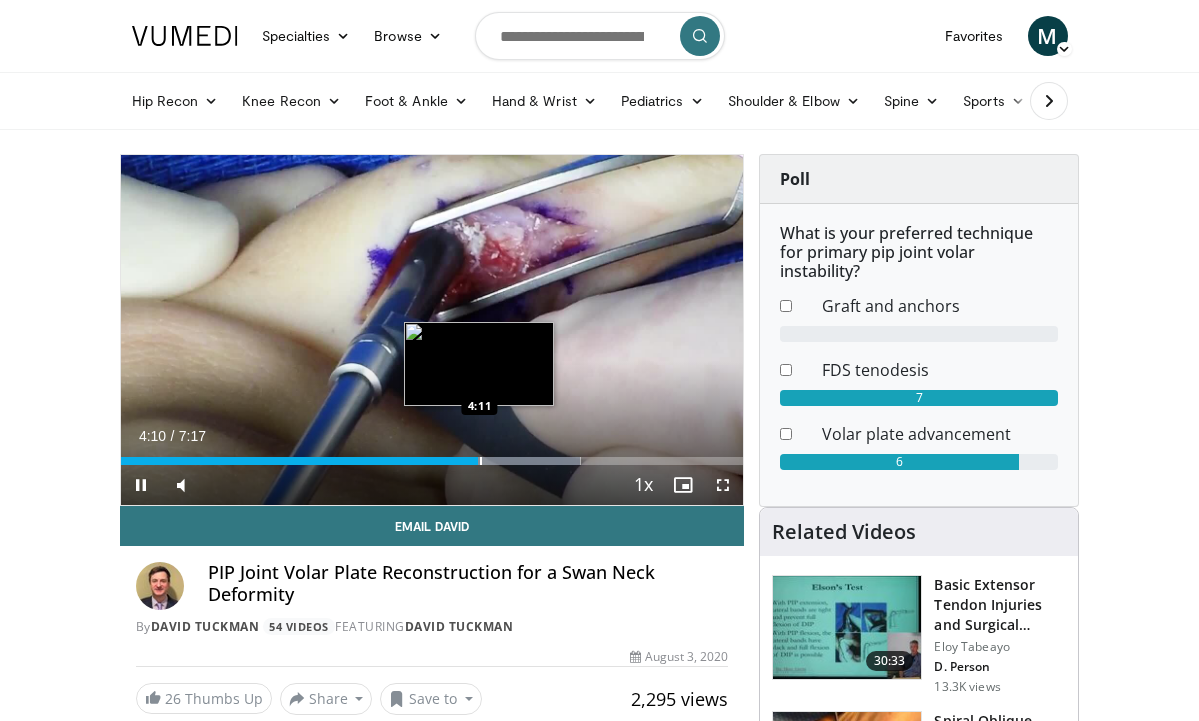 click at bounding box center (481, 461) 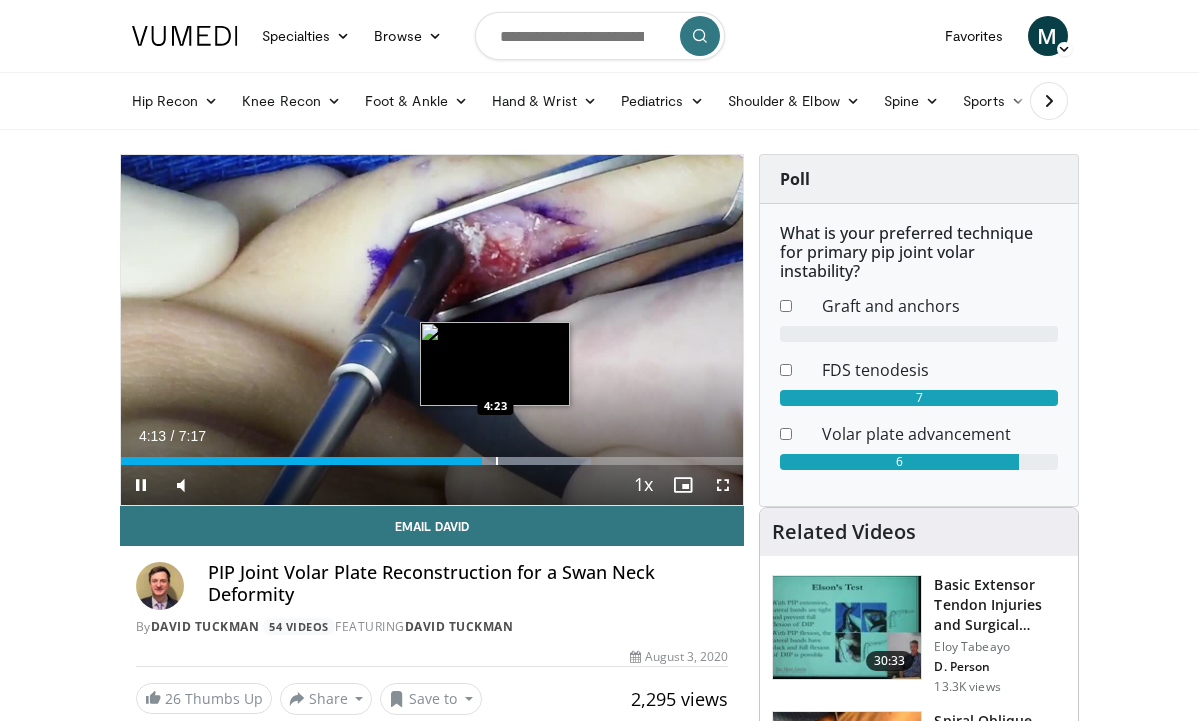 click at bounding box center (497, 461) 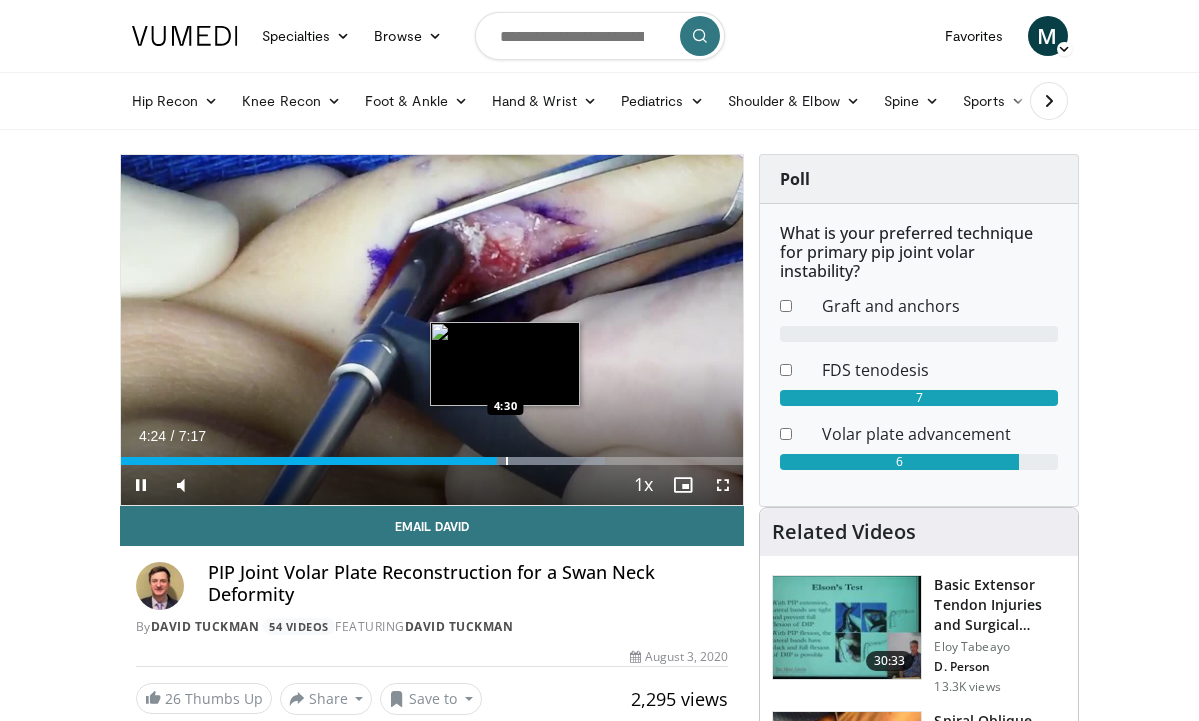 click at bounding box center [507, 461] 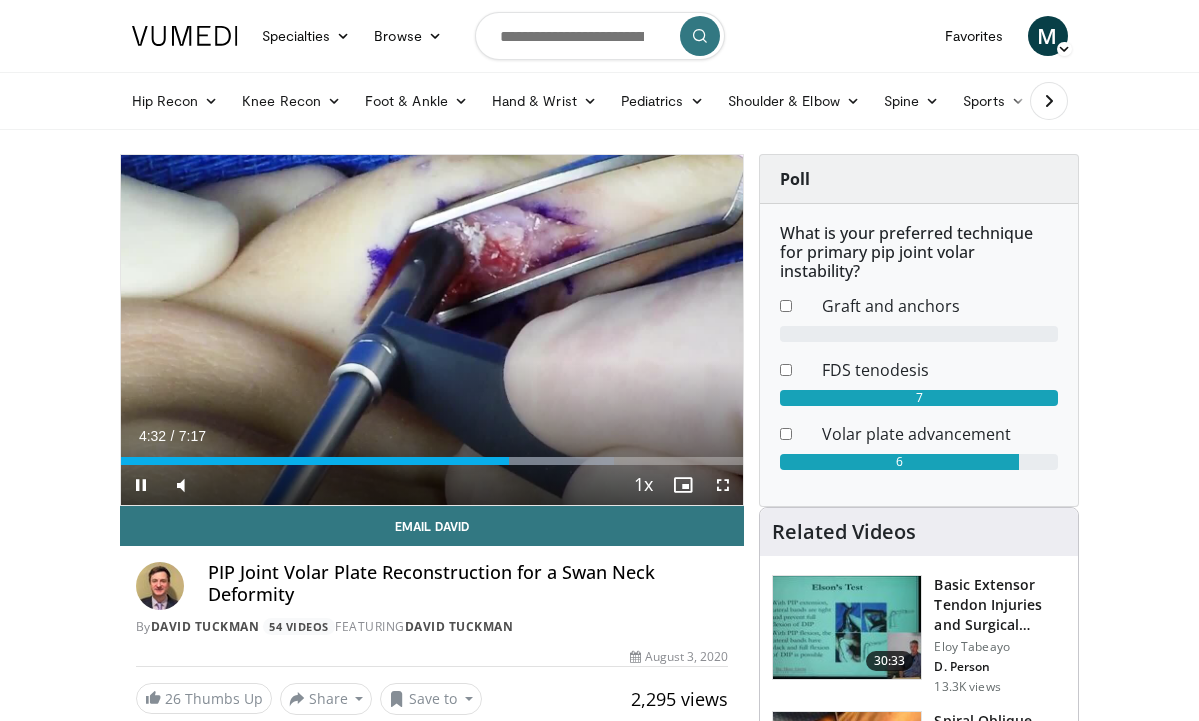 click on "Current Time  4:32 / Duration  7:17 Pause Skip Backward Skip Forward Mute 2% Loaded :  79.19% 4:32 4:40 Stream Type  LIVE Seek to live, currently behind live LIVE   1x Playback Rate 0.5x 0.75x 1x , selected 1.25x 1.5x 1.75x 2x Chapters Chapters Descriptions descriptions off , selected Captions captions off , selected Audio Track en (Main) , selected Fullscreen Enable picture-in-picture mode" at bounding box center (432, 485) 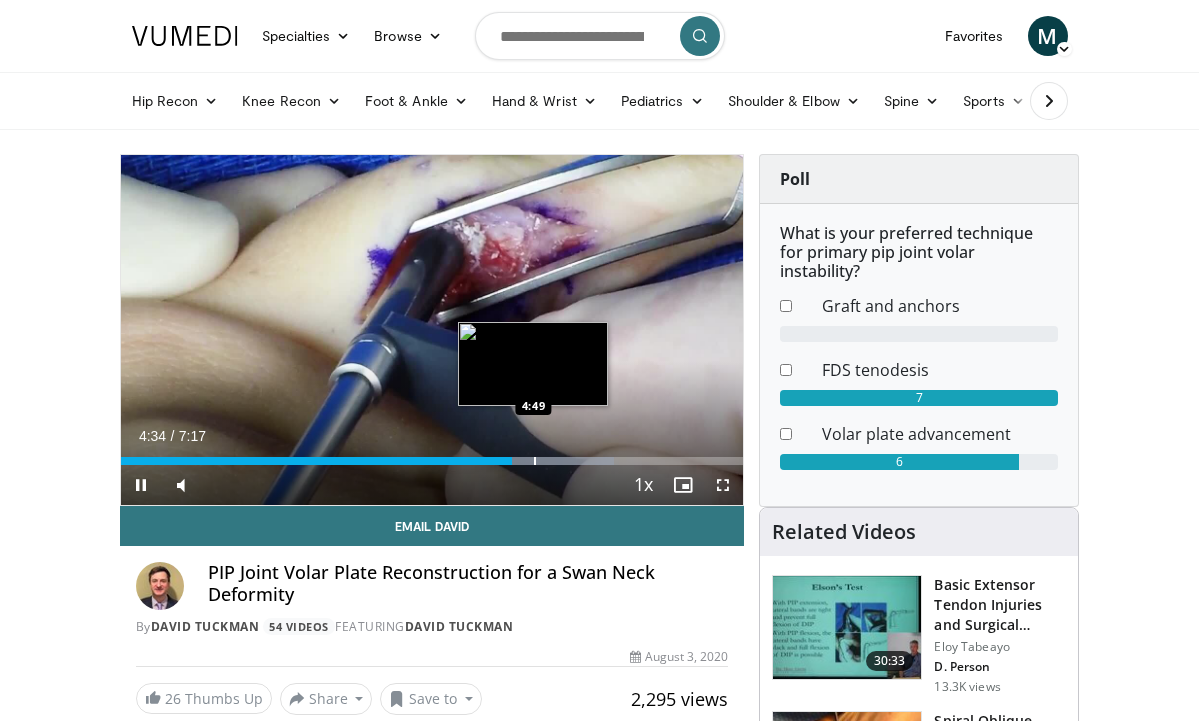 click at bounding box center (535, 461) 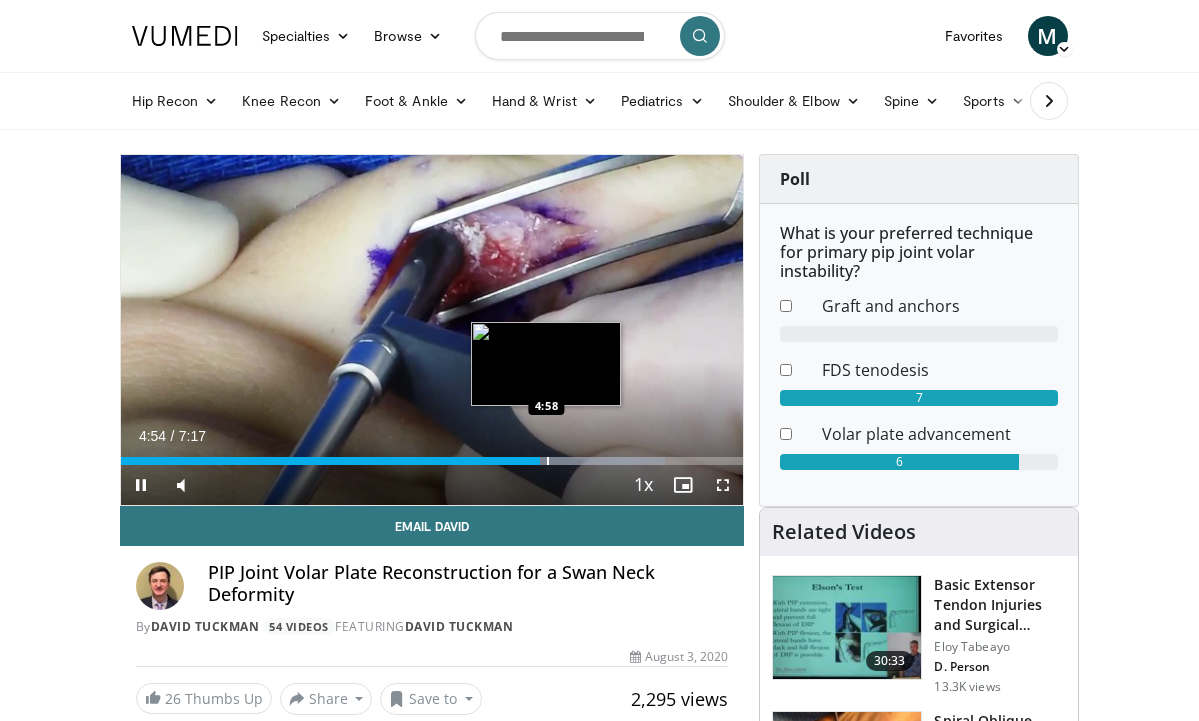 click at bounding box center [548, 461] 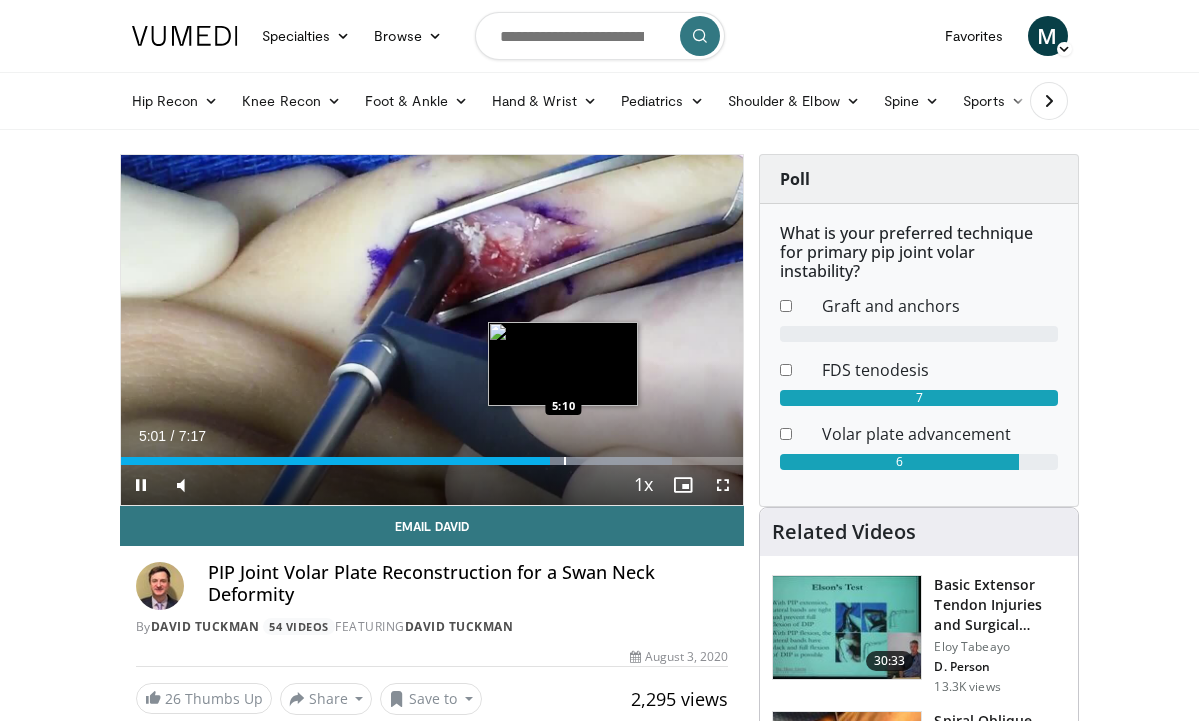 click at bounding box center (565, 461) 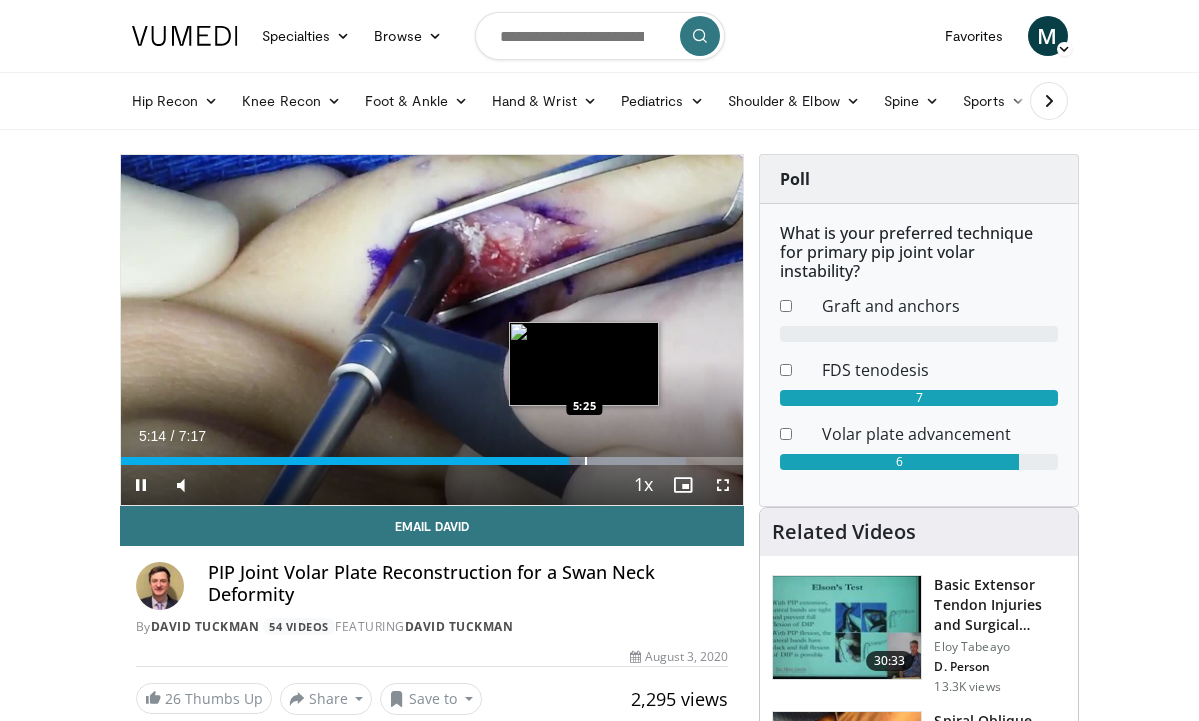 click at bounding box center (586, 461) 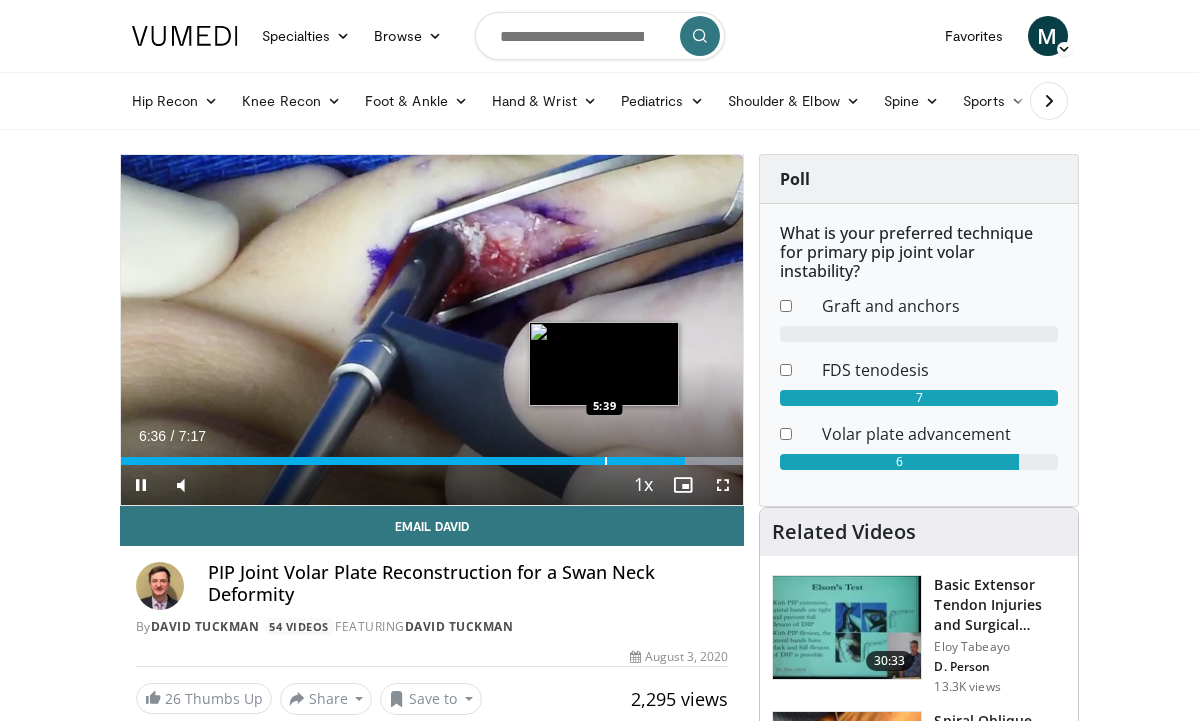 click on "Loaded :  99.79% 6:36 5:39" at bounding box center (432, 455) 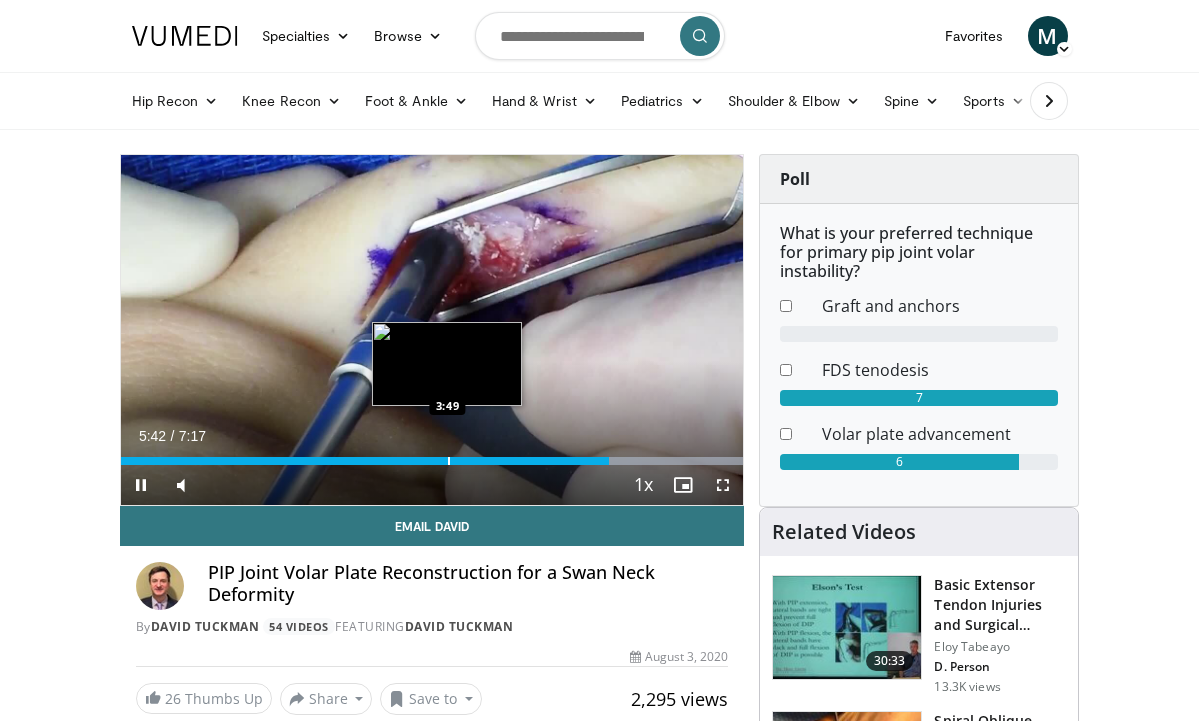 click on "Loaded :  99.90% 5:42 3:49" at bounding box center (432, 455) 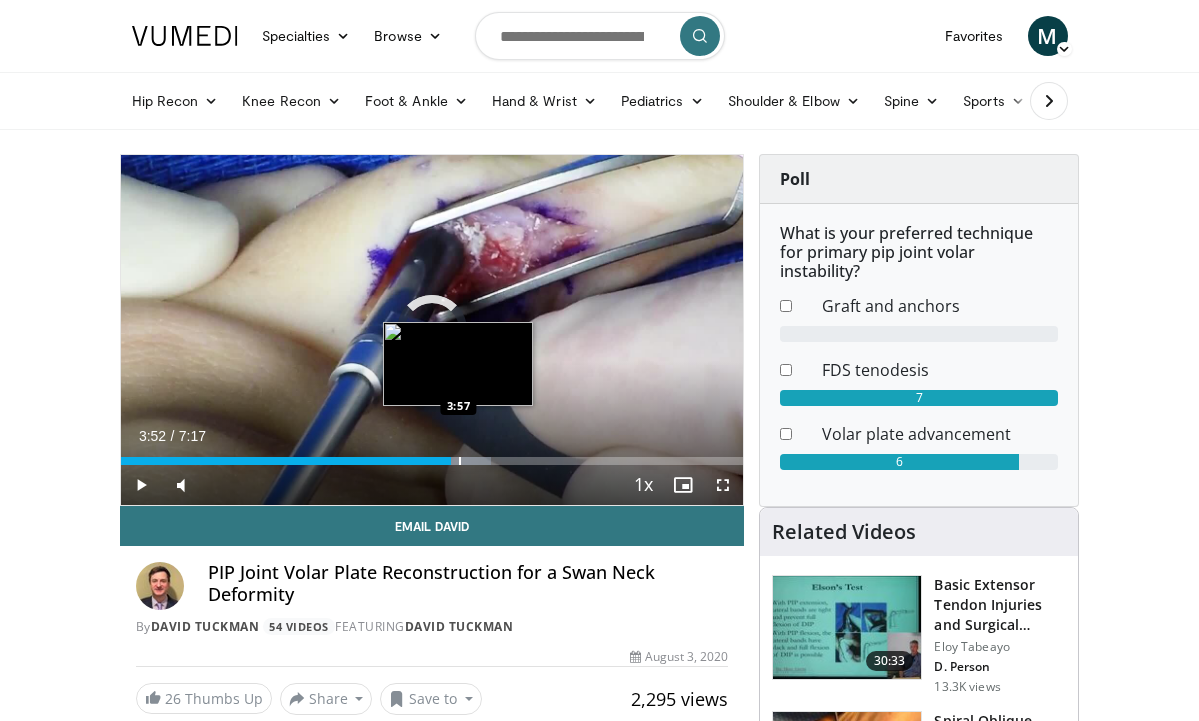 click on "Loaded :  59.52% 3:52 3:57" at bounding box center (432, 455) 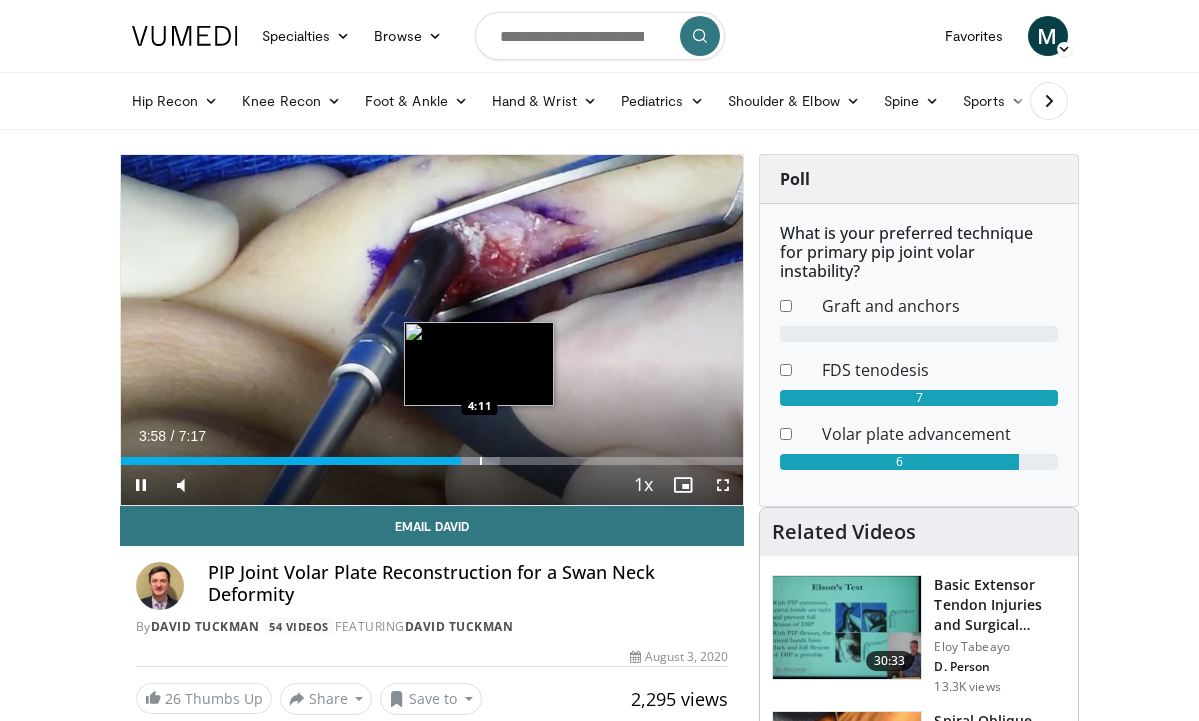 click at bounding box center [481, 461] 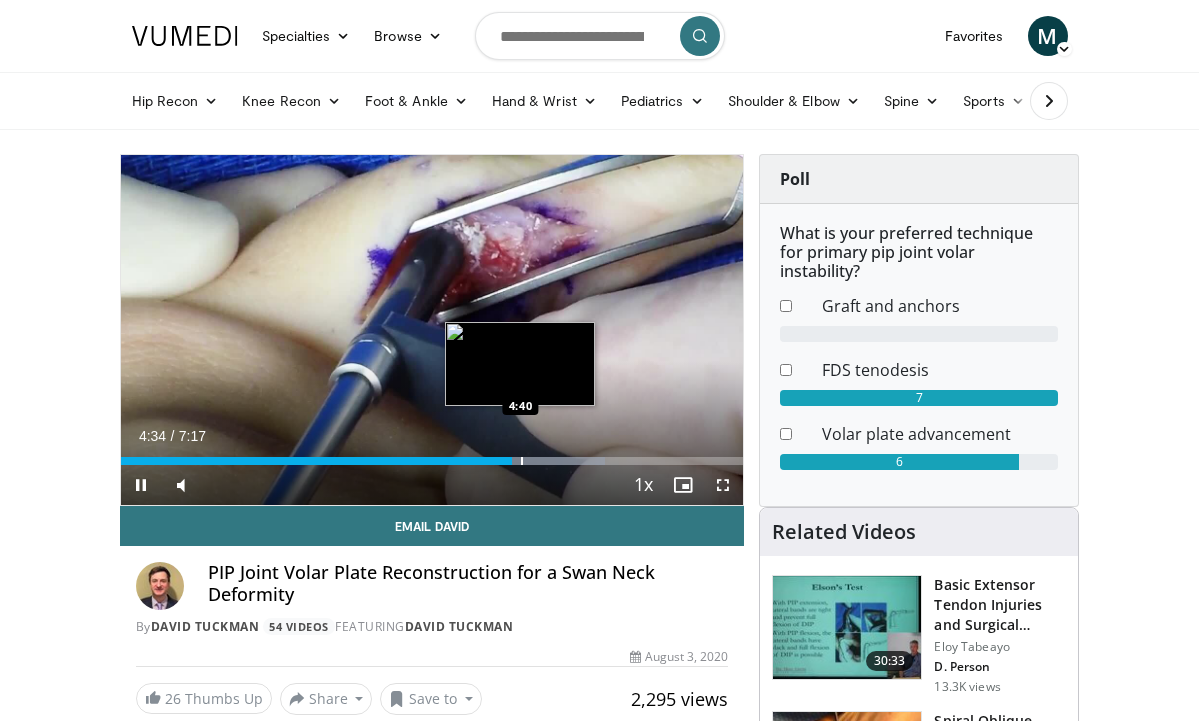 click at bounding box center (522, 461) 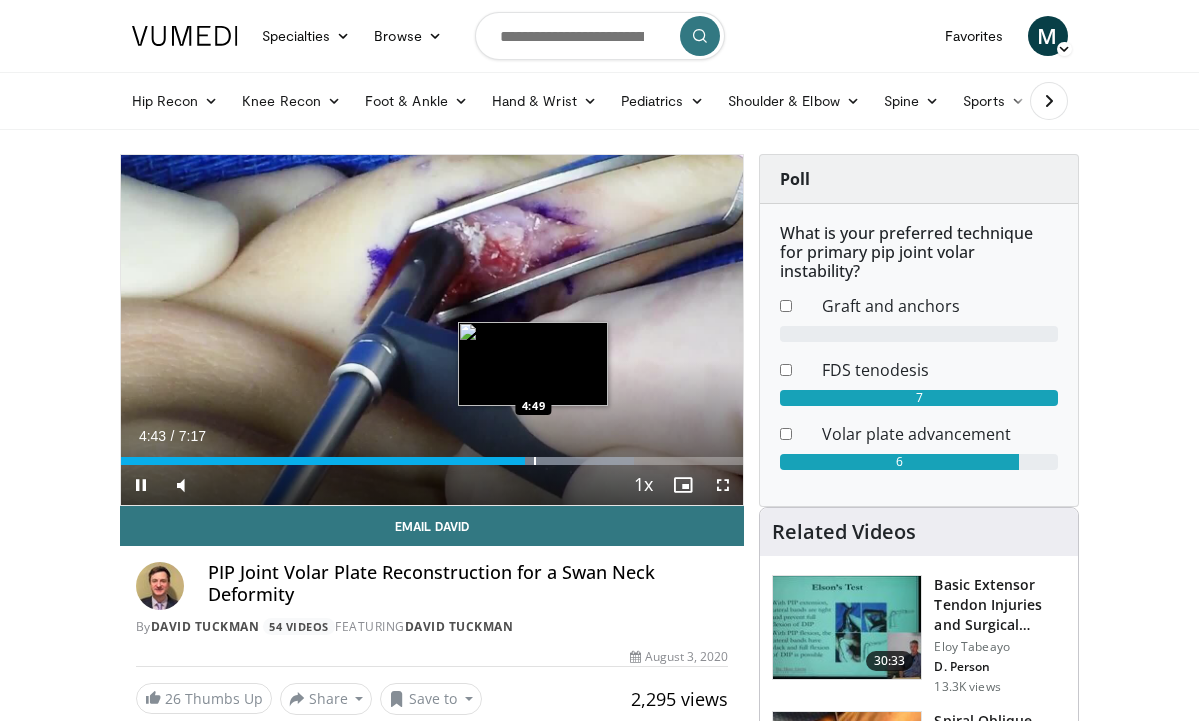 click on "Loaded :  82.41% 4:43 4:49" at bounding box center (432, 455) 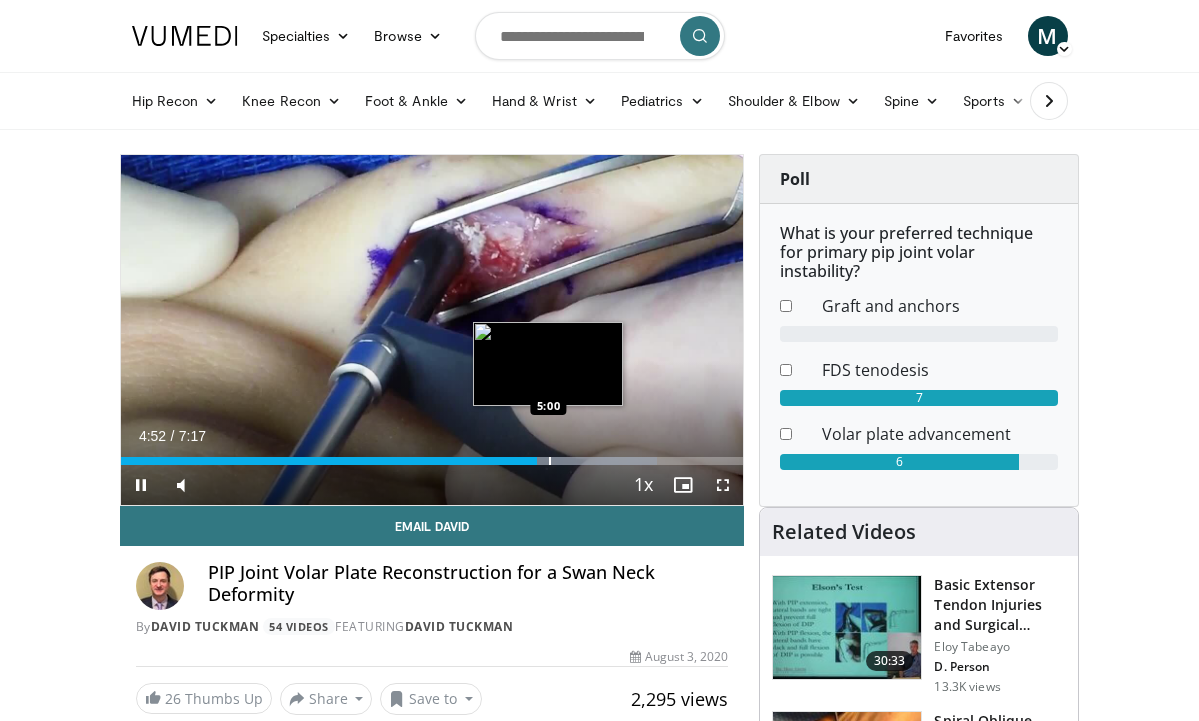 click at bounding box center (550, 461) 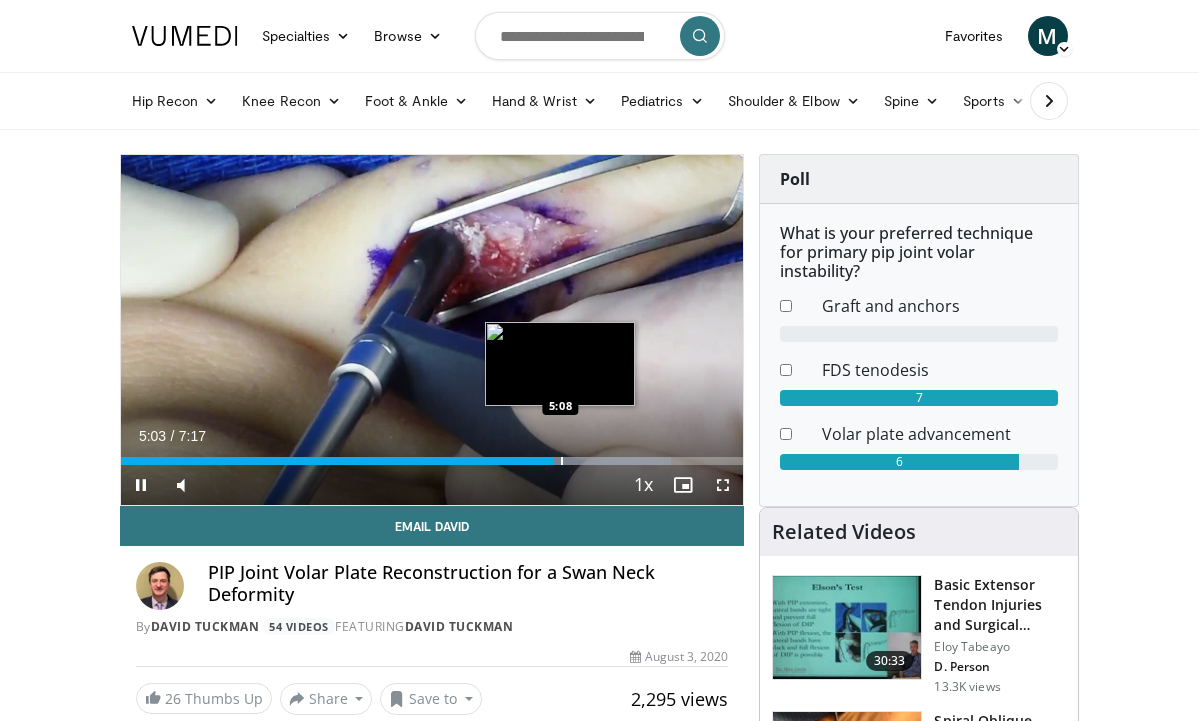 click on "Loaded :  88.40% 5:03 5:08" at bounding box center (432, 455) 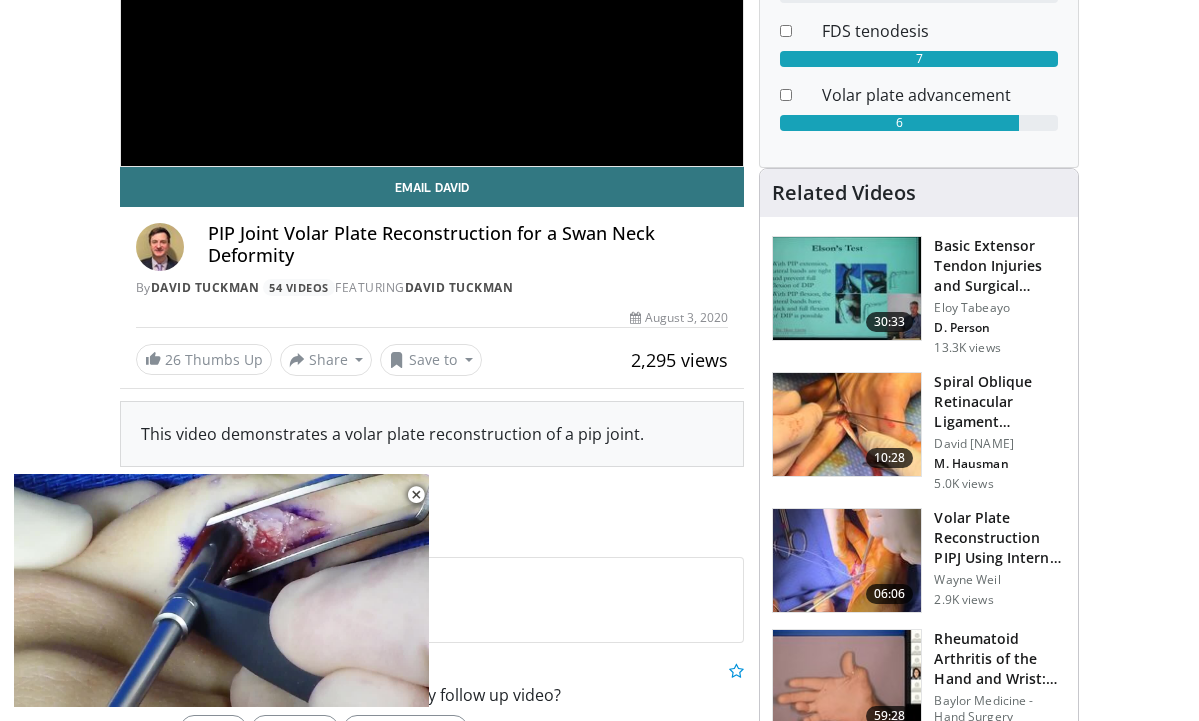 scroll, scrollTop: 339, scrollLeft: 0, axis: vertical 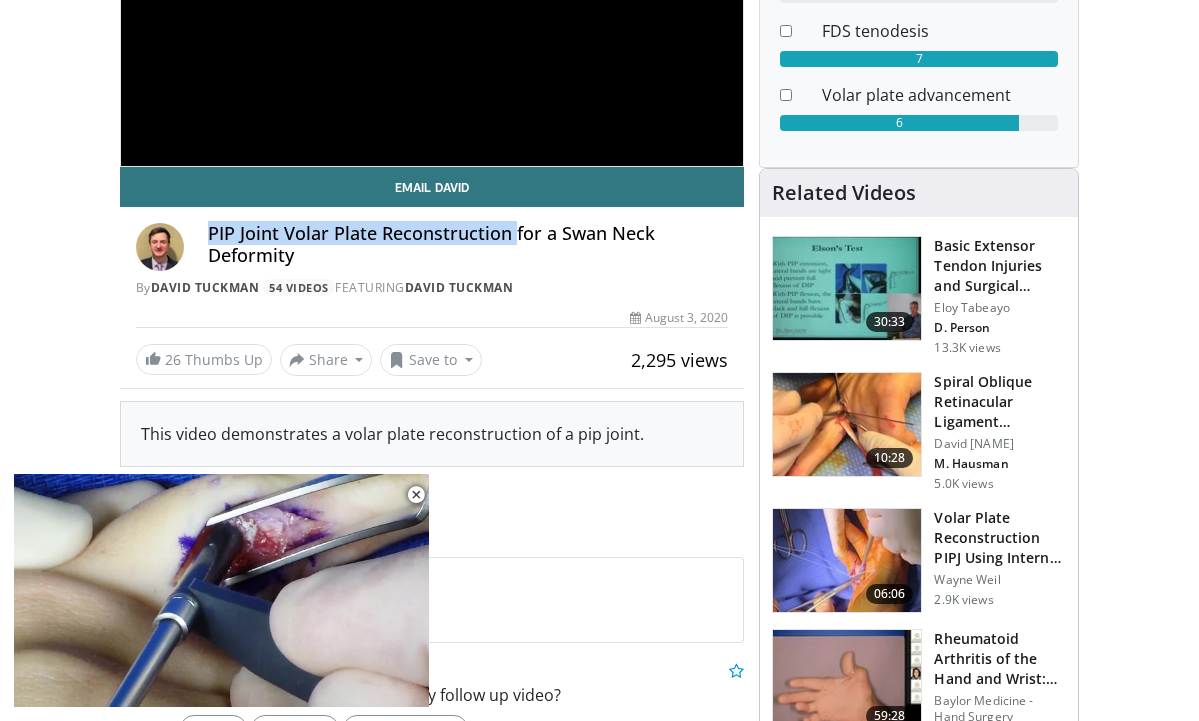 drag, startPoint x: 209, startPoint y: 230, endPoint x: 514, endPoint y: 230, distance: 305 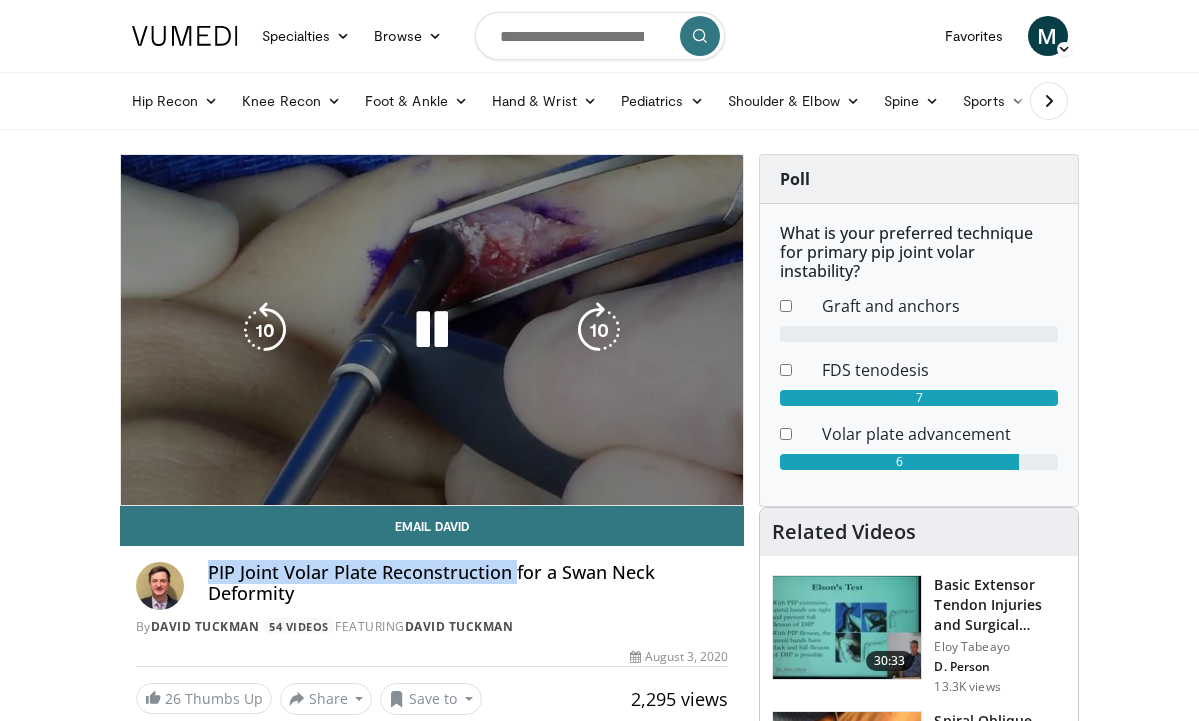 scroll, scrollTop: 0, scrollLeft: 0, axis: both 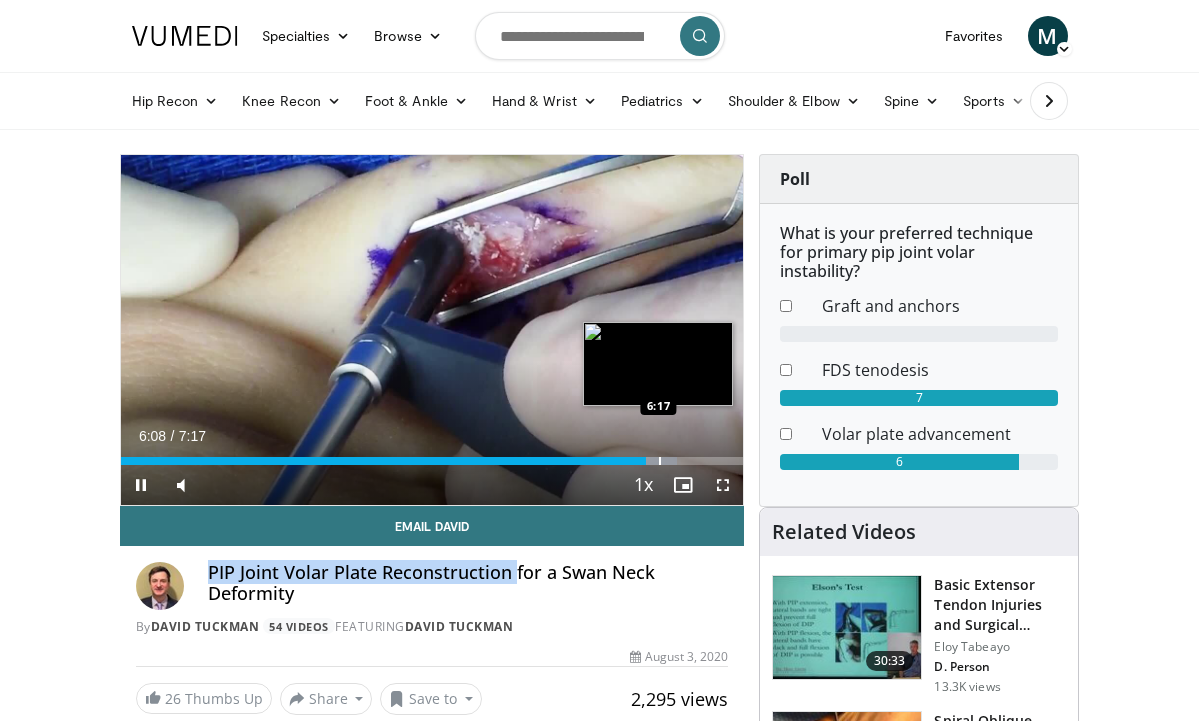 click at bounding box center [660, 461] 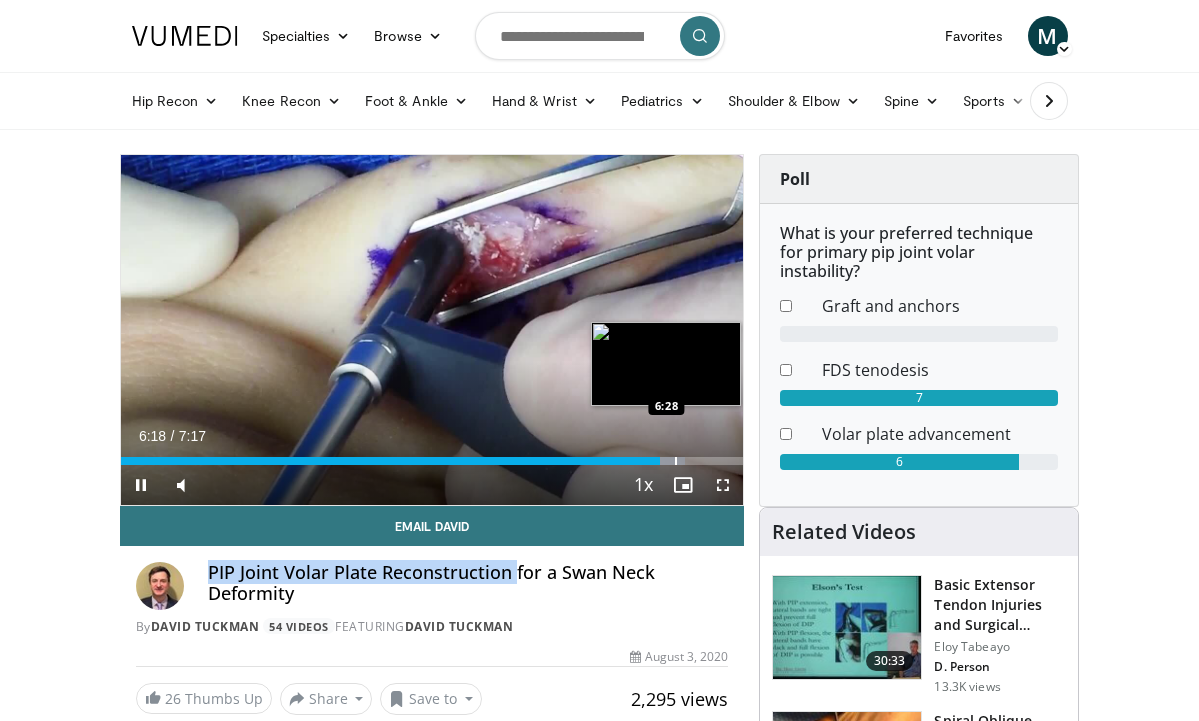 click at bounding box center [676, 461] 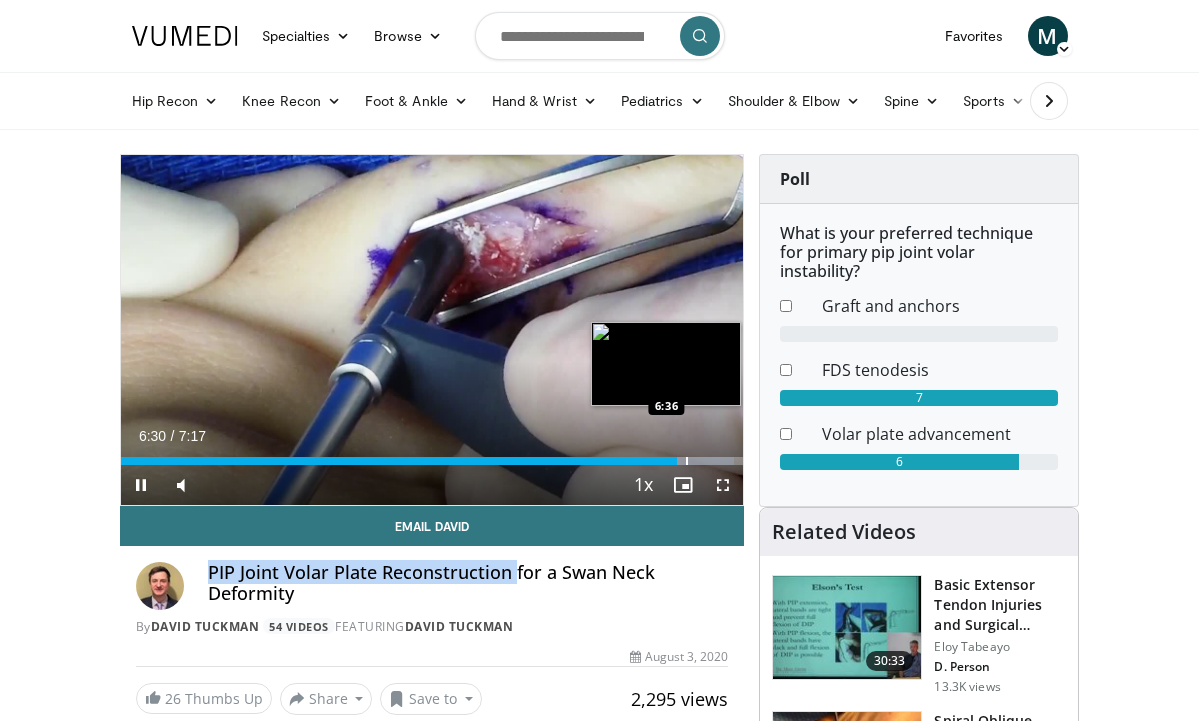 click at bounding box center (687, 461) 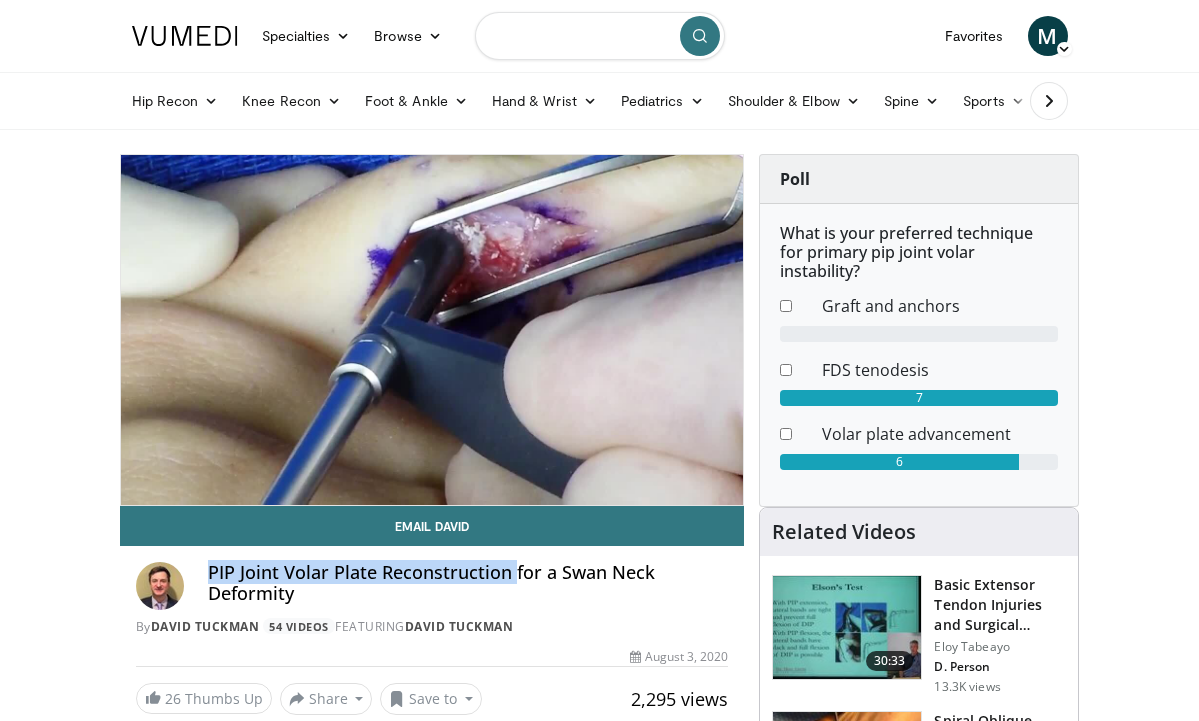 click at bounding box center (600, 36) 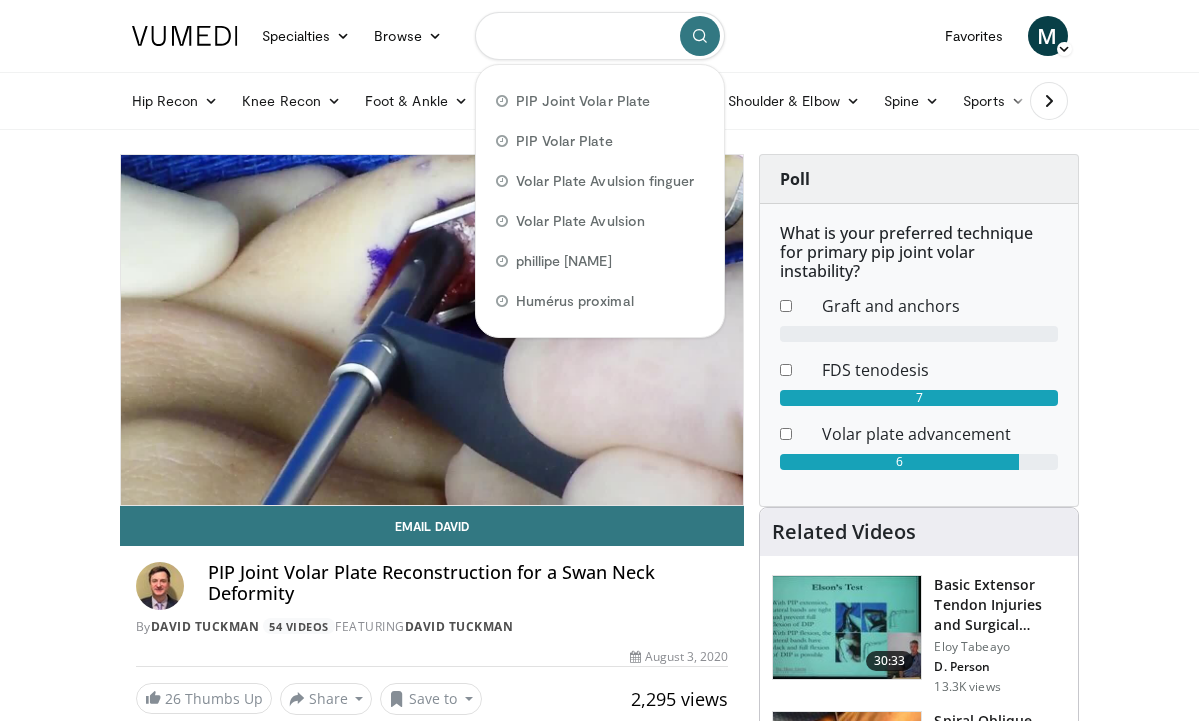 paste on "**********" 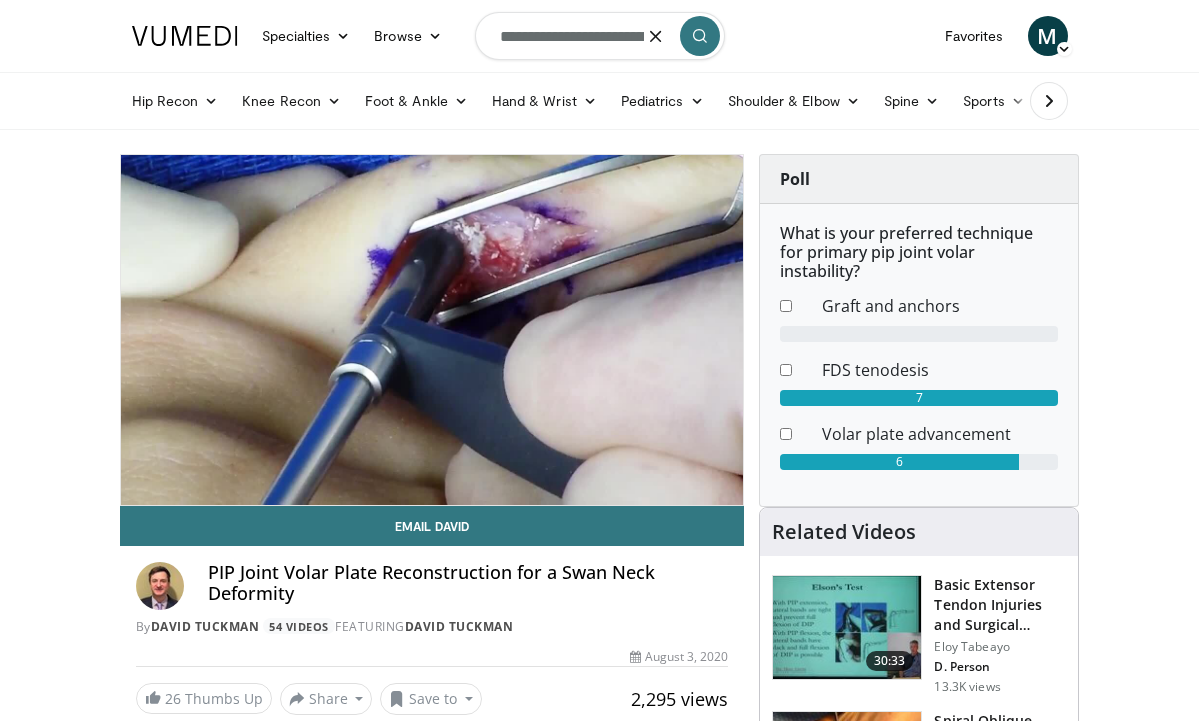 type on "**********" 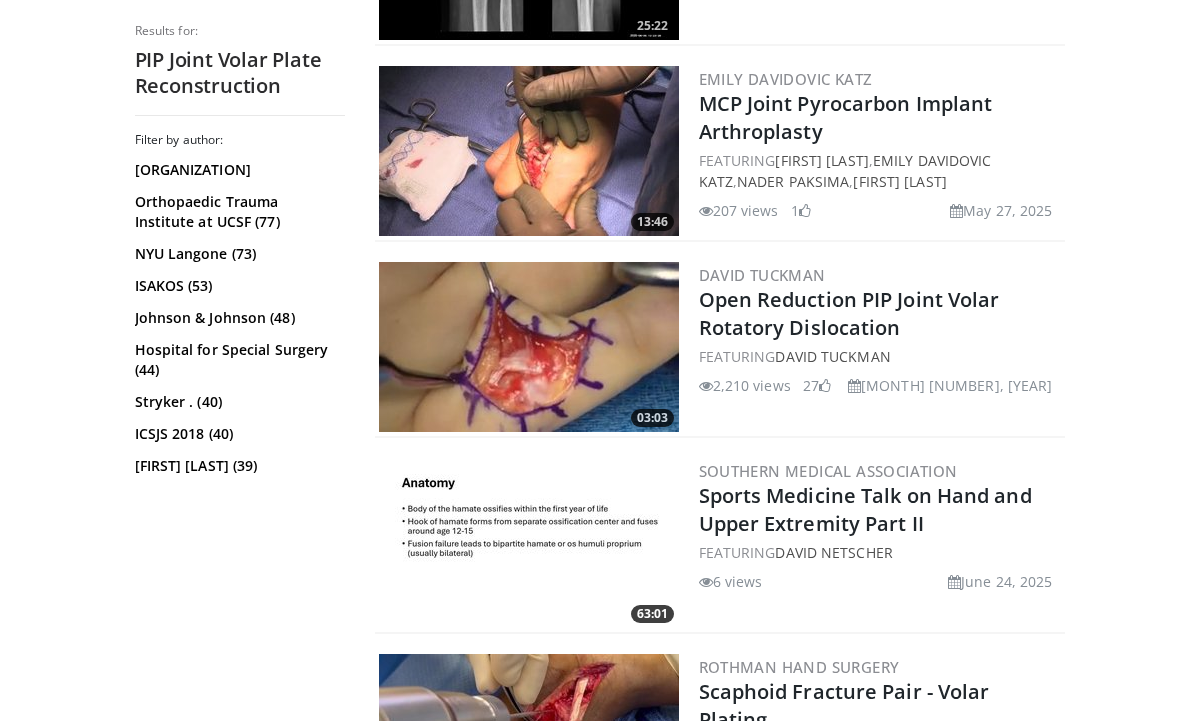 scroll, scrollTop: 1141, scrollLeft: 0, axis: vertical 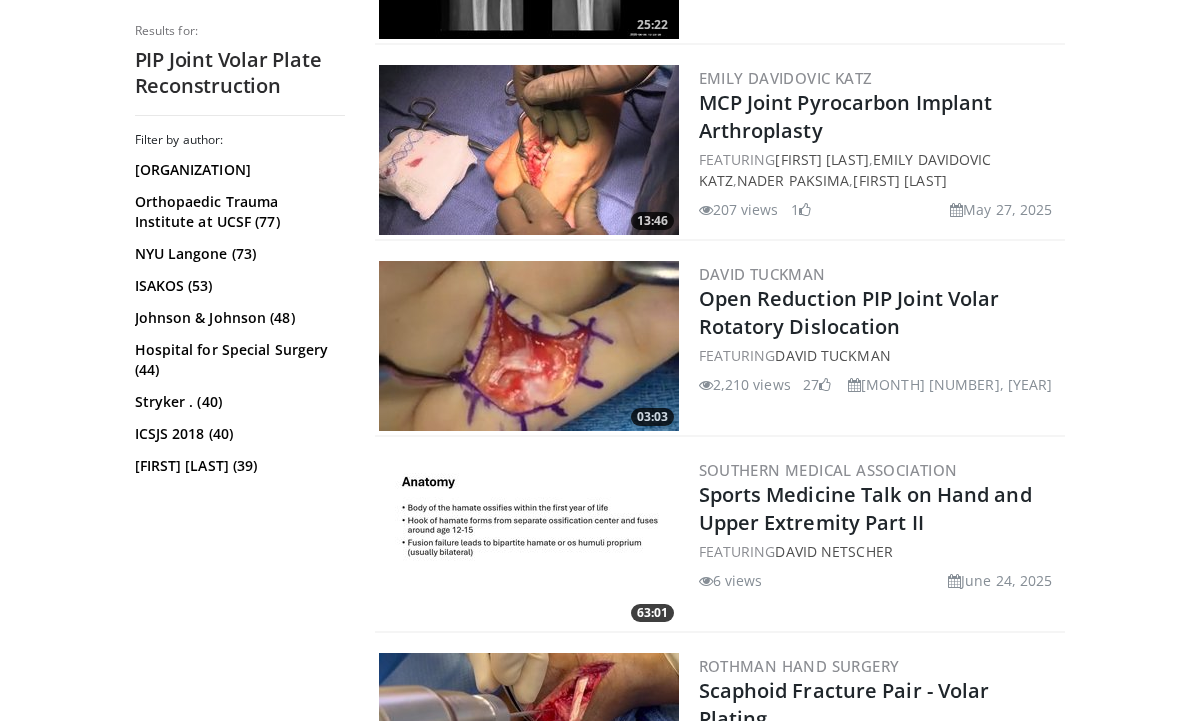 click at bounding box center (529, 346) 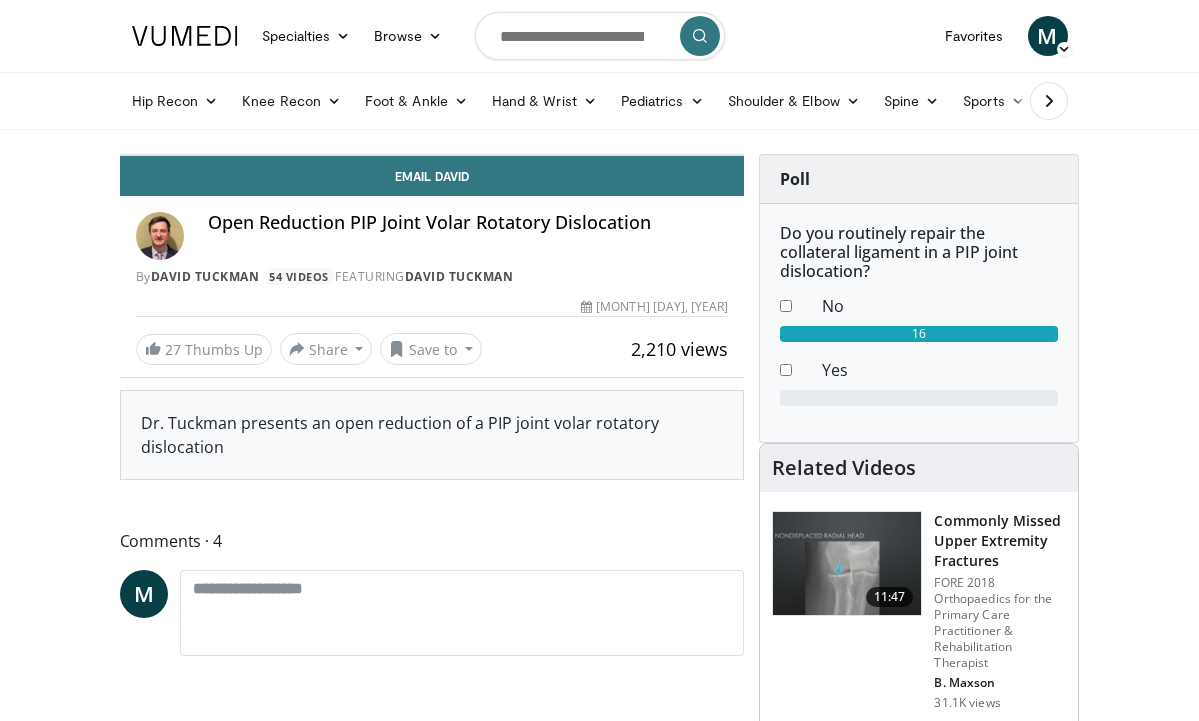 scroll, scrollTop: 0, scrollLeft: 0, axis: both 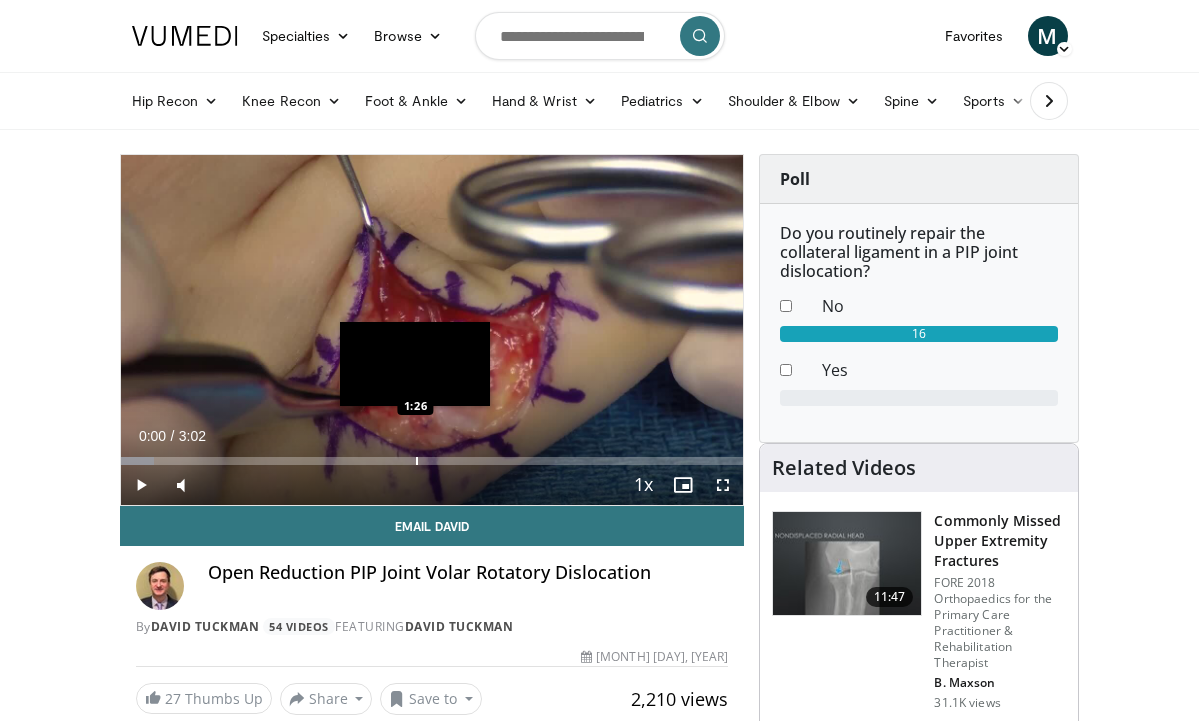 click at bounding box center (417, 461) 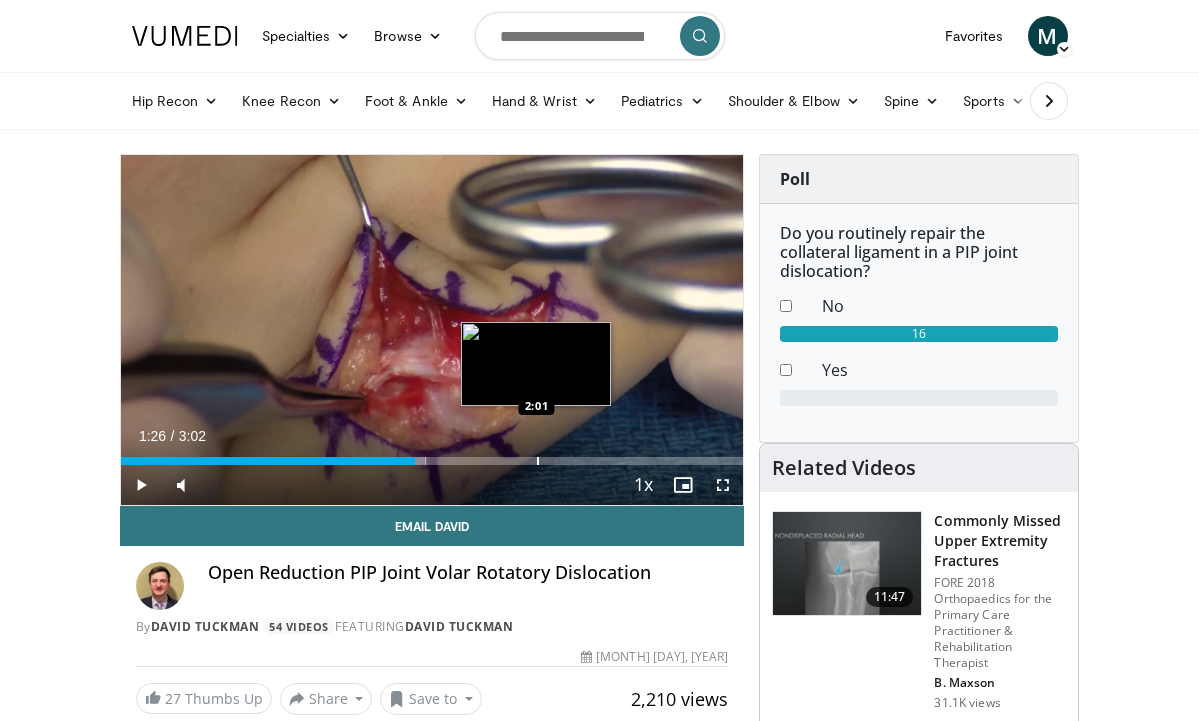 click at bounding box center [538, 461] 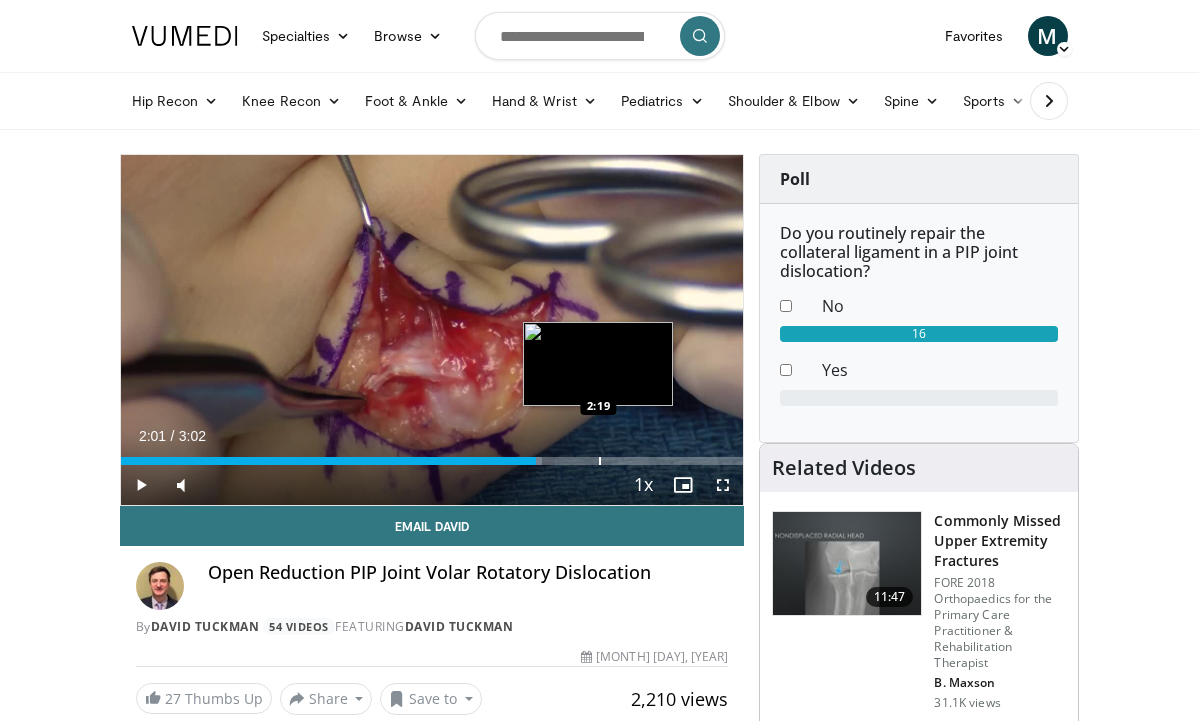 click on "Loaded :  67.68% 2:01 2:19" at bounding box center [432, 455] 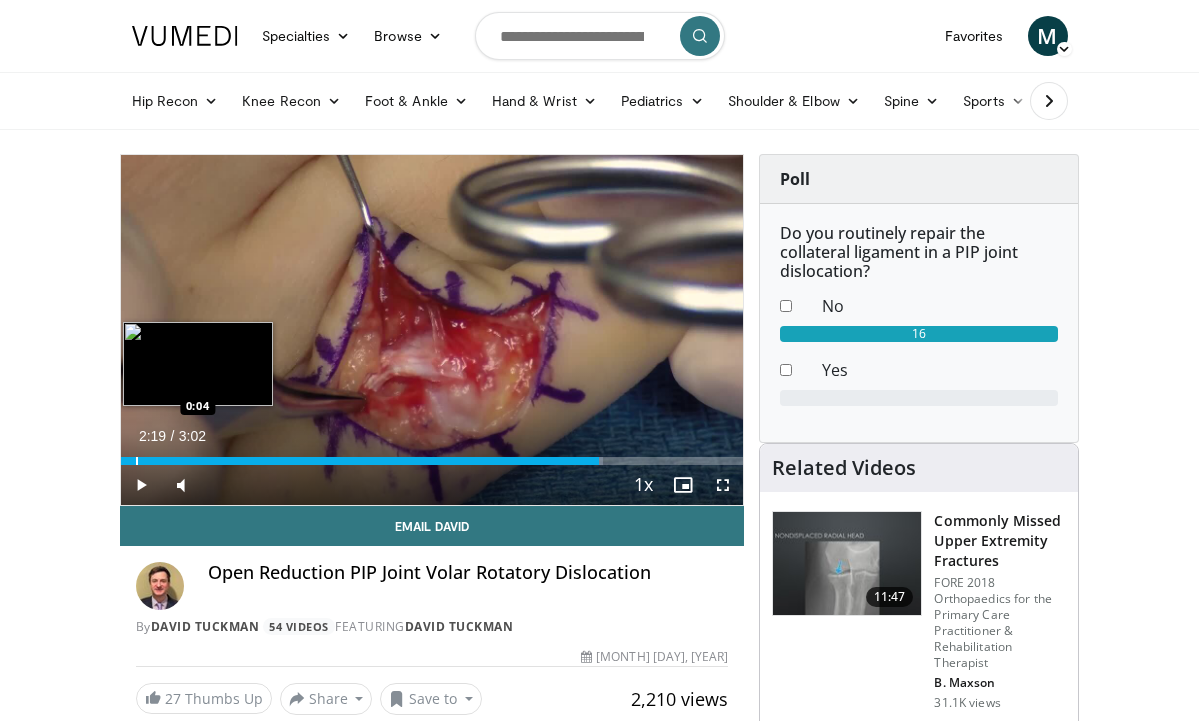 click on "Loaded :  77.49% 2:19 0:04" at bounding box center (432, 455) 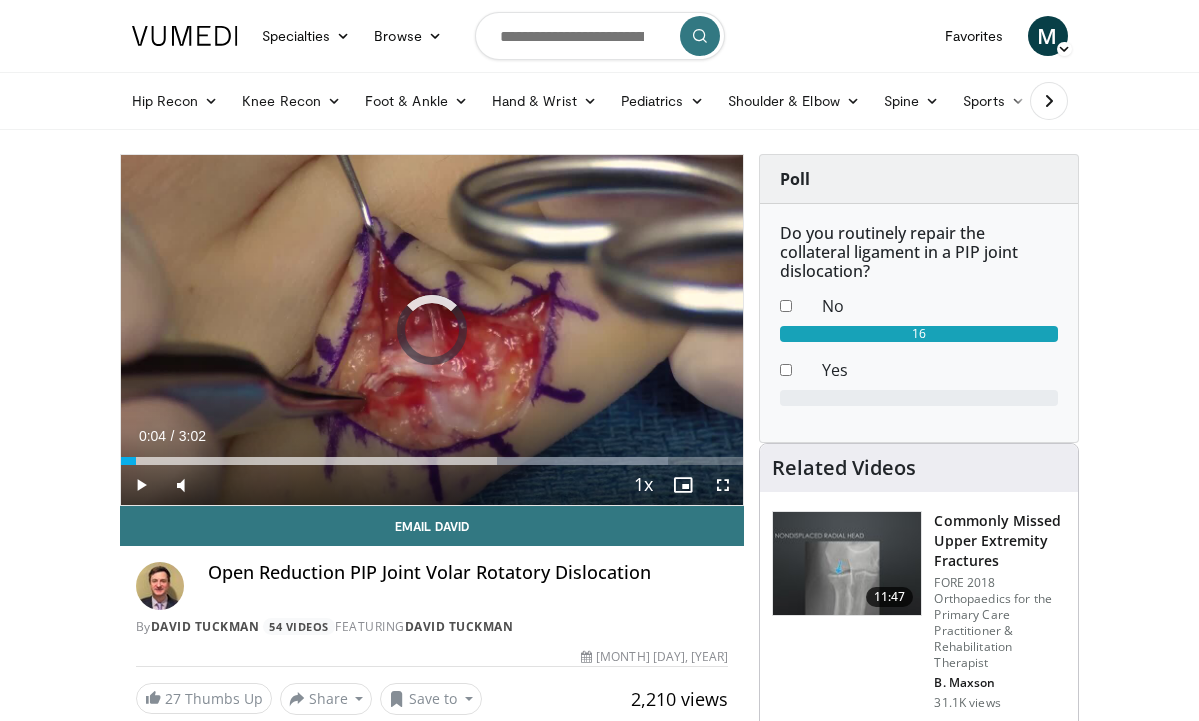 click at bounding box center (141, 485) 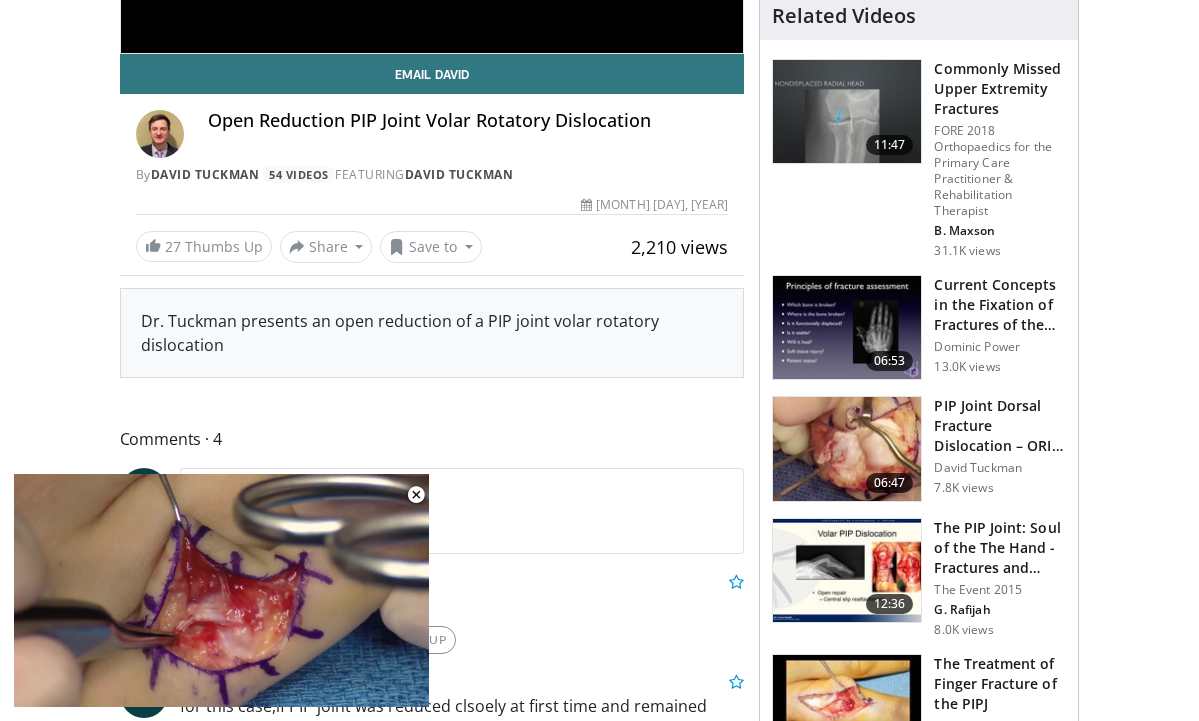 scroll, scrollTop: 454, scrollLeft: 0, axis: vertical 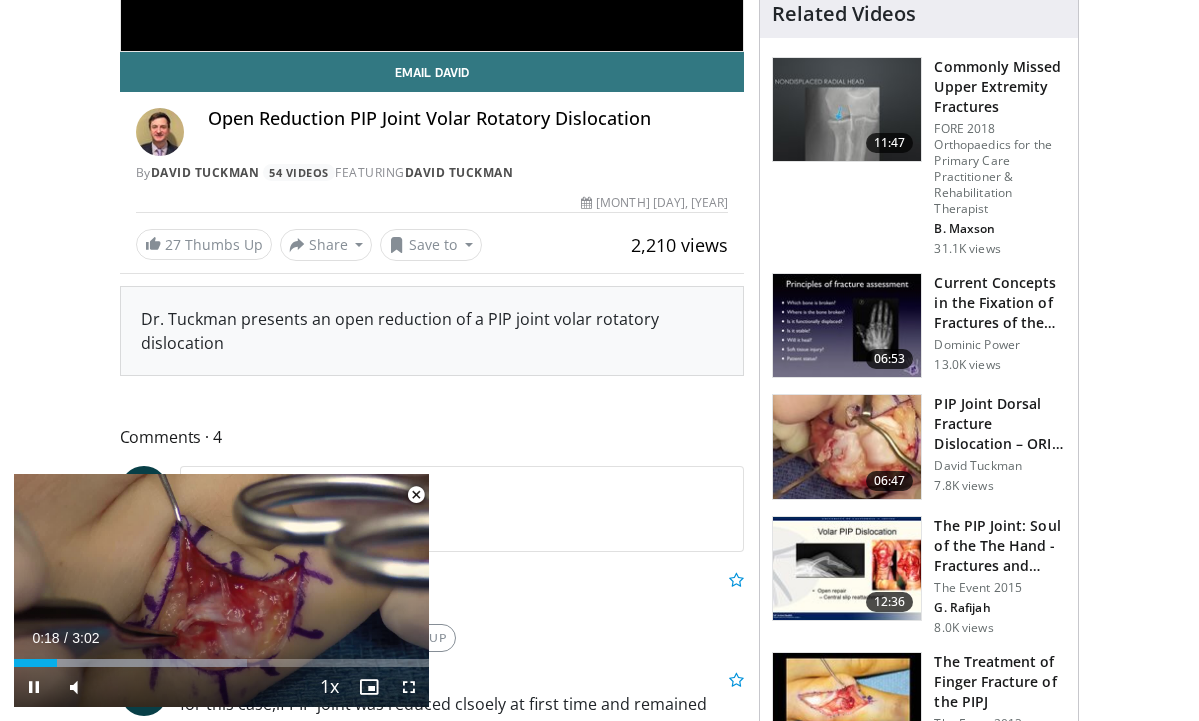 click at bounding box center [416, 495] 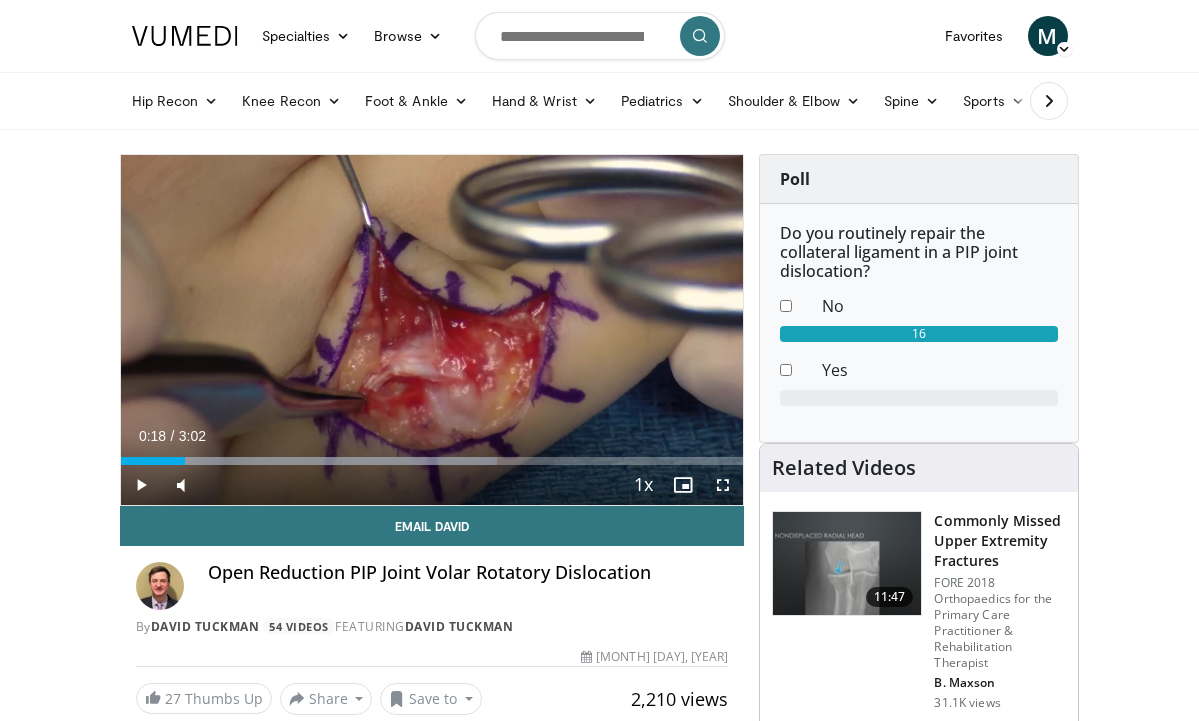scroll, scrollTop: 0, scrollLeft: 0, axis: both 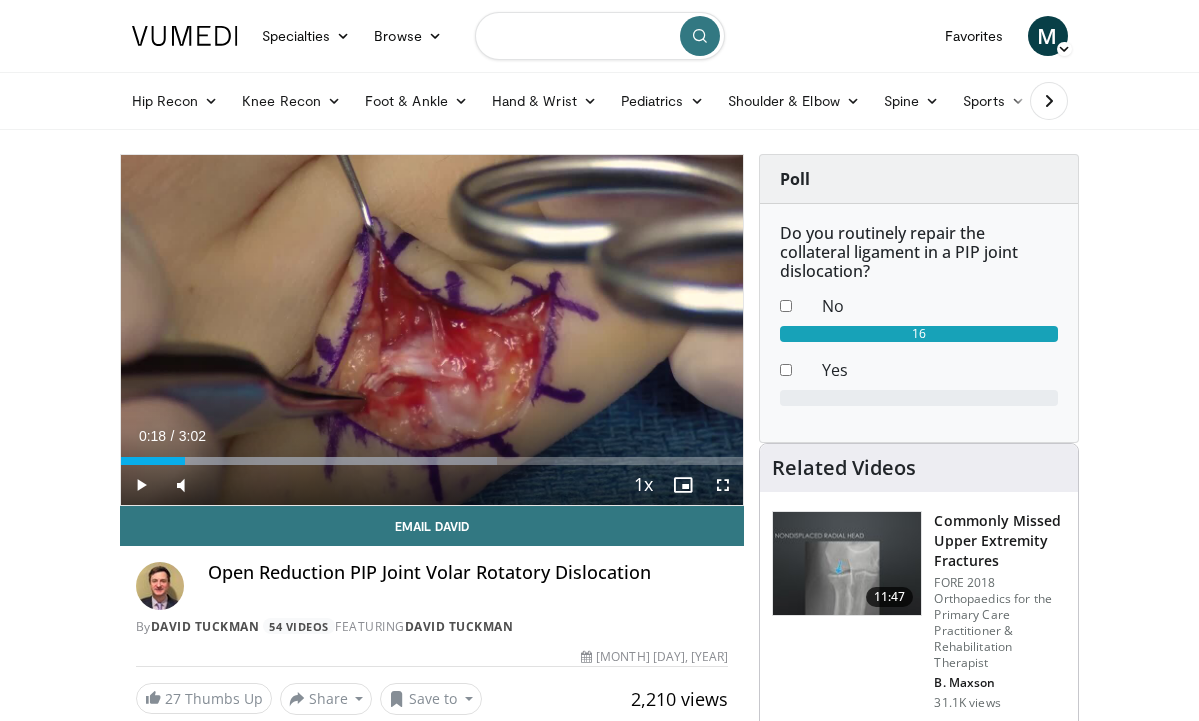 click at bounding box center (600, 36) 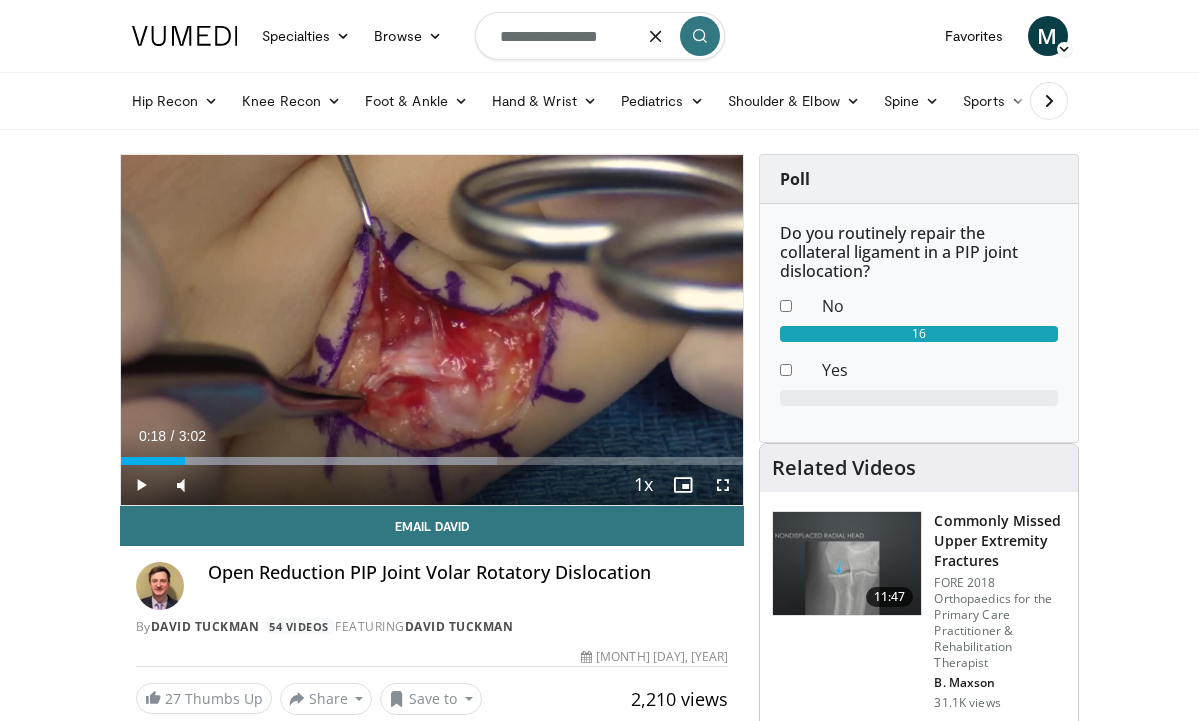 type on "**********" 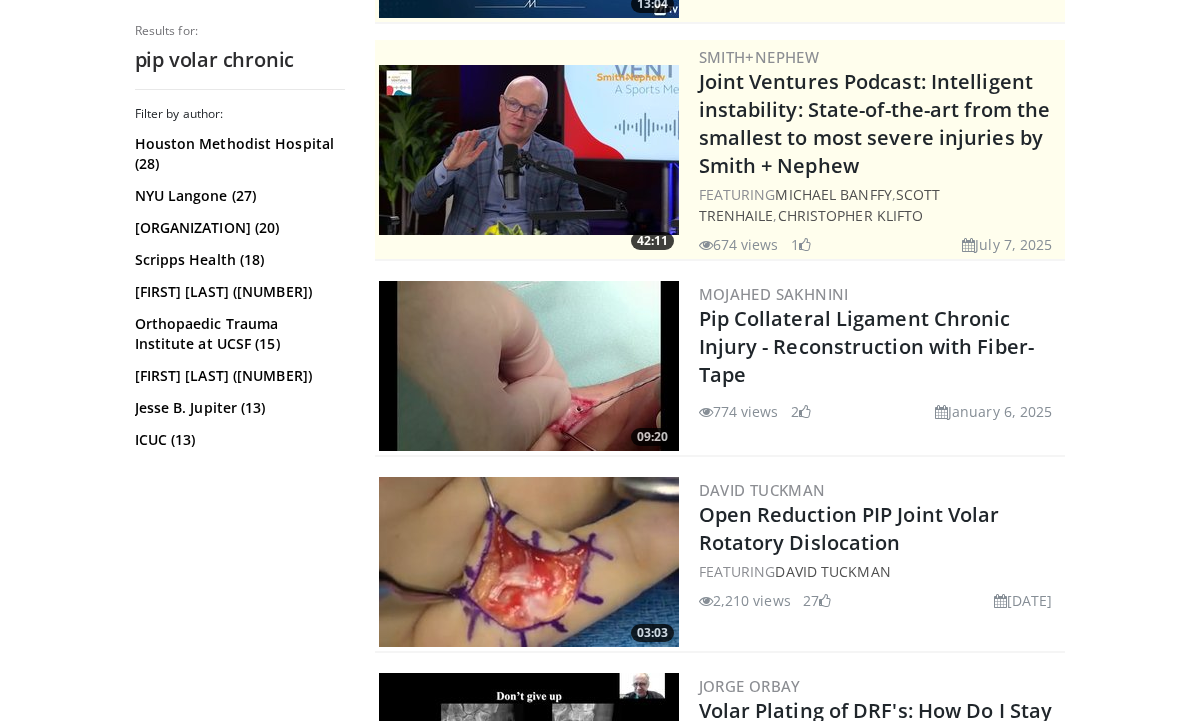 scroll, scrollTop: 380, scrollLeft: 0, axis: vertical 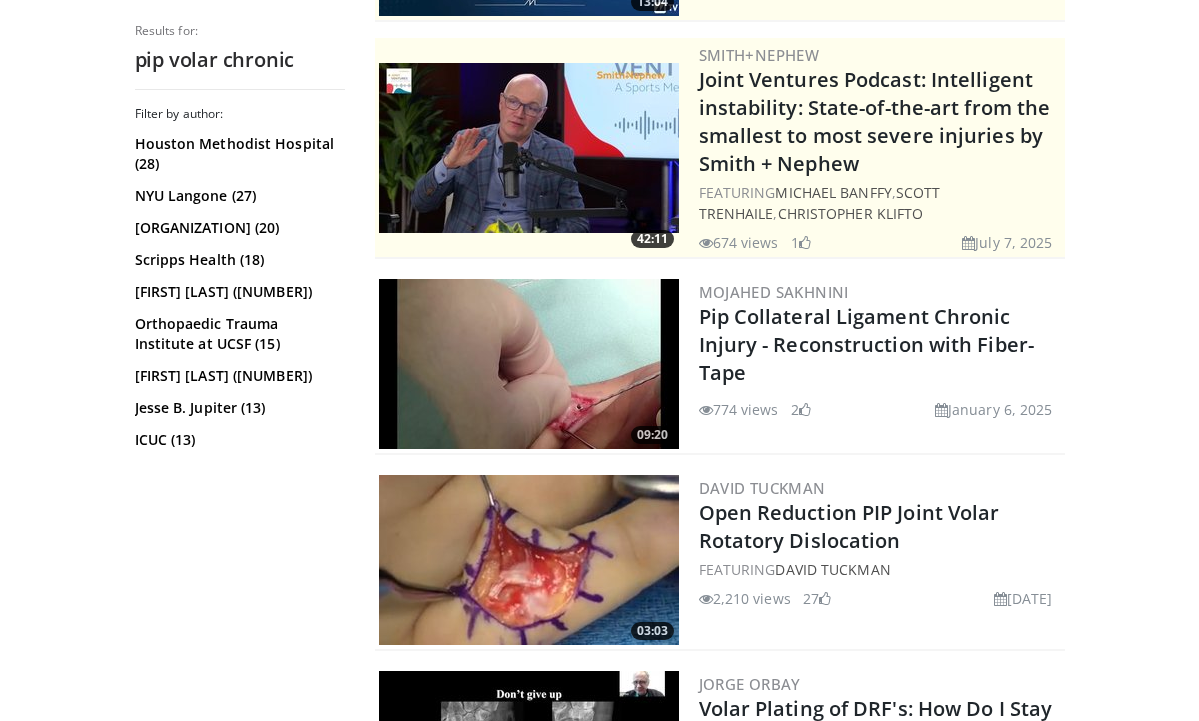 click at bounding box center [529, 364] 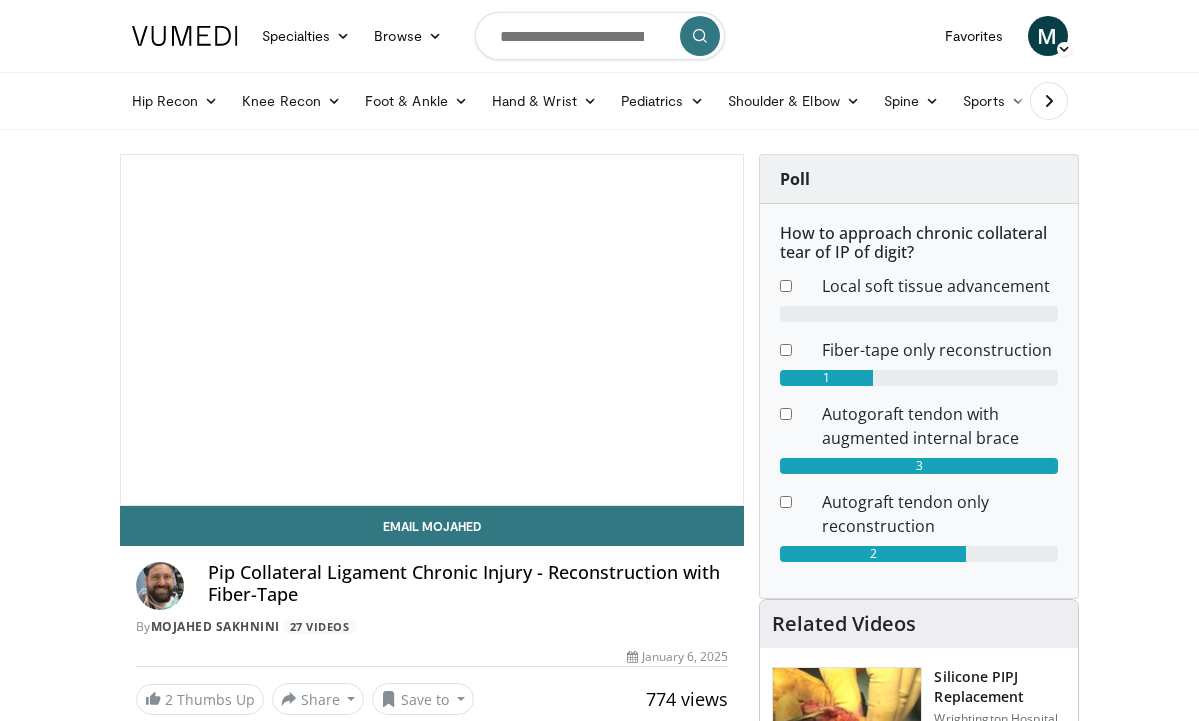 scroll, scrollTop: 0, scrollLeft: 0, axis: both 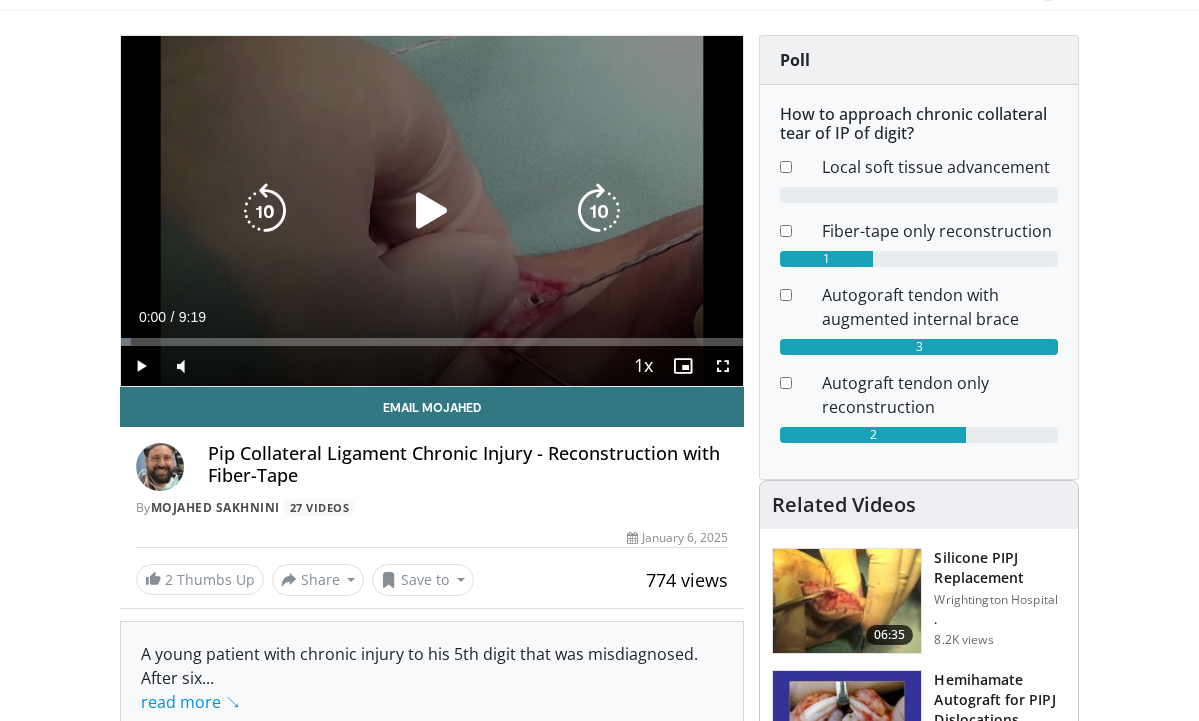 click at bounding box center [432, 211] 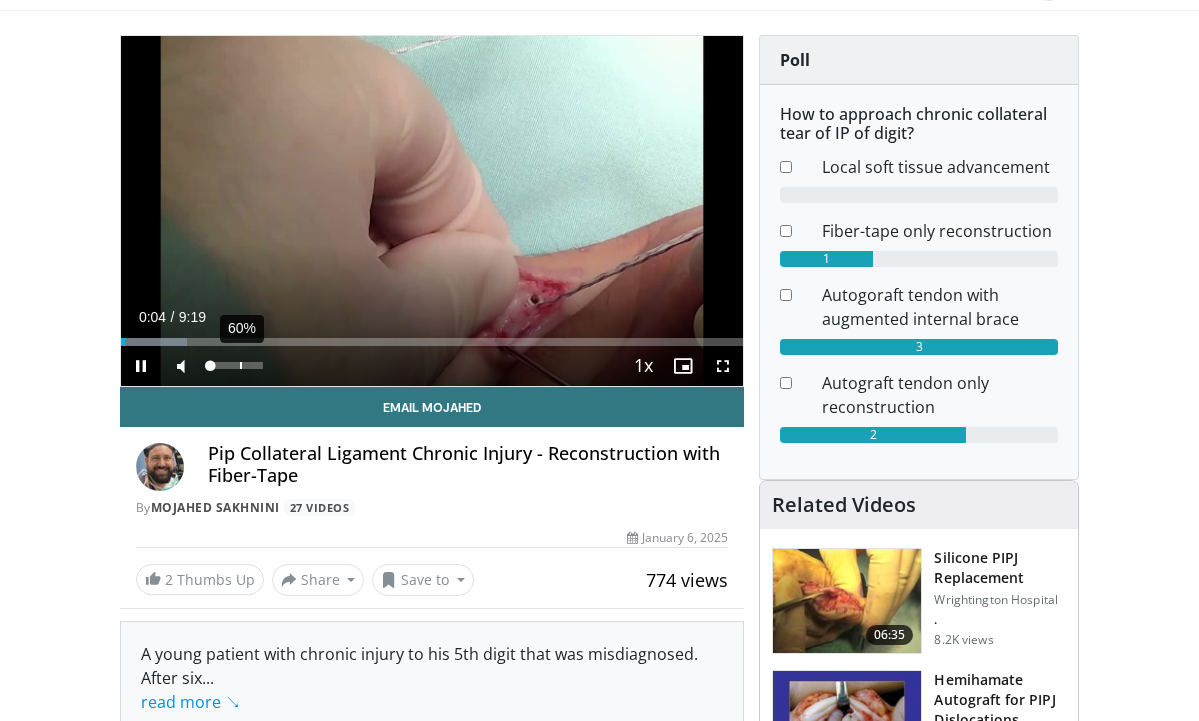 click on "60%" at bounding box center (241, 365) 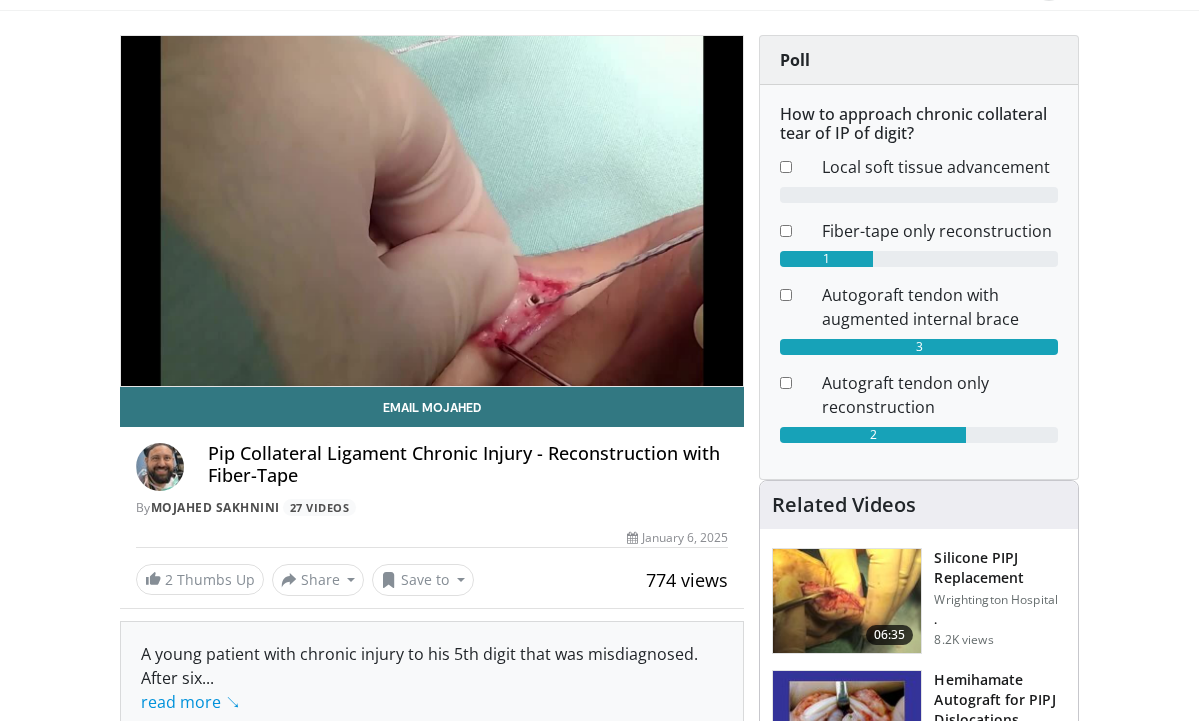 click on "10 seconds
Tap to unmute" at bounding box center (432, 211) 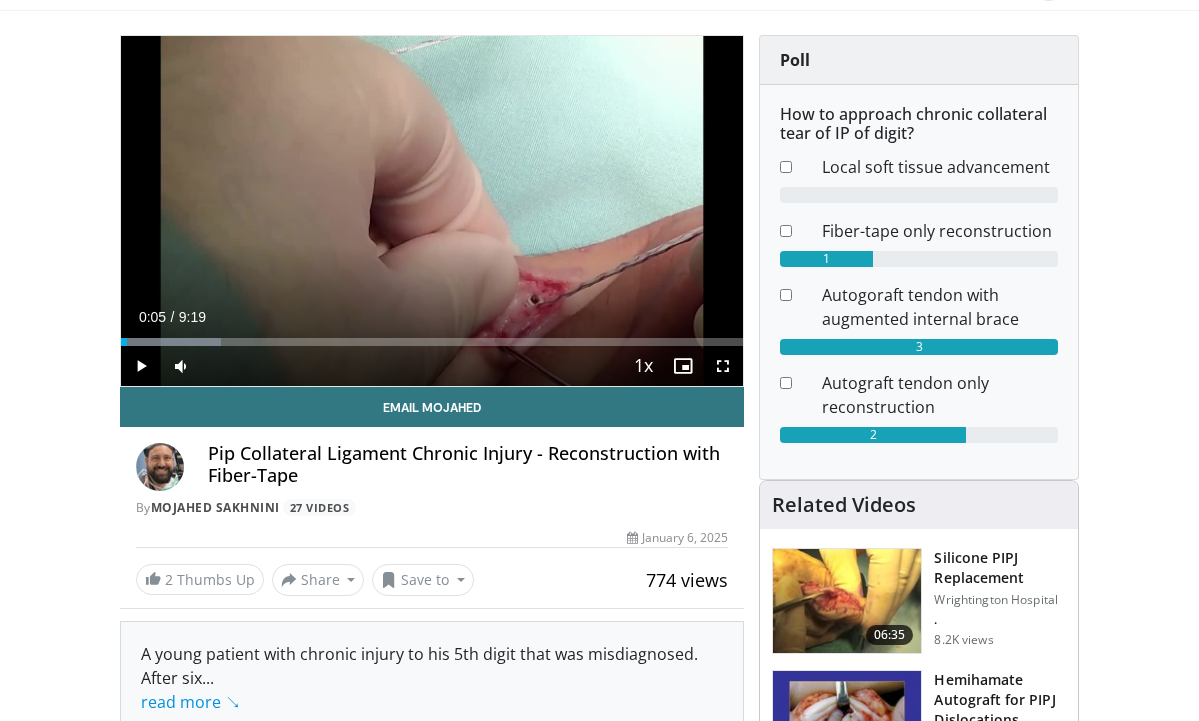 click at bounding box center (141, 366) 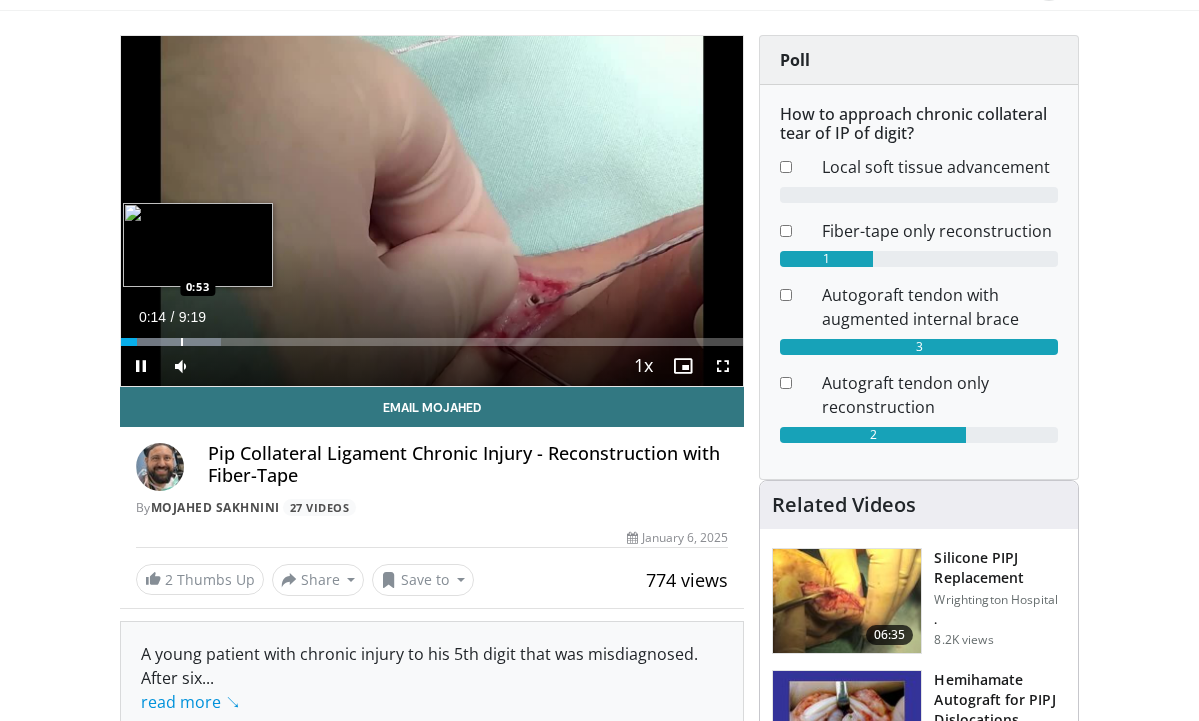 click on "Loaded :  16.08% 0:14 0:53" at bounding box center (432, 336) 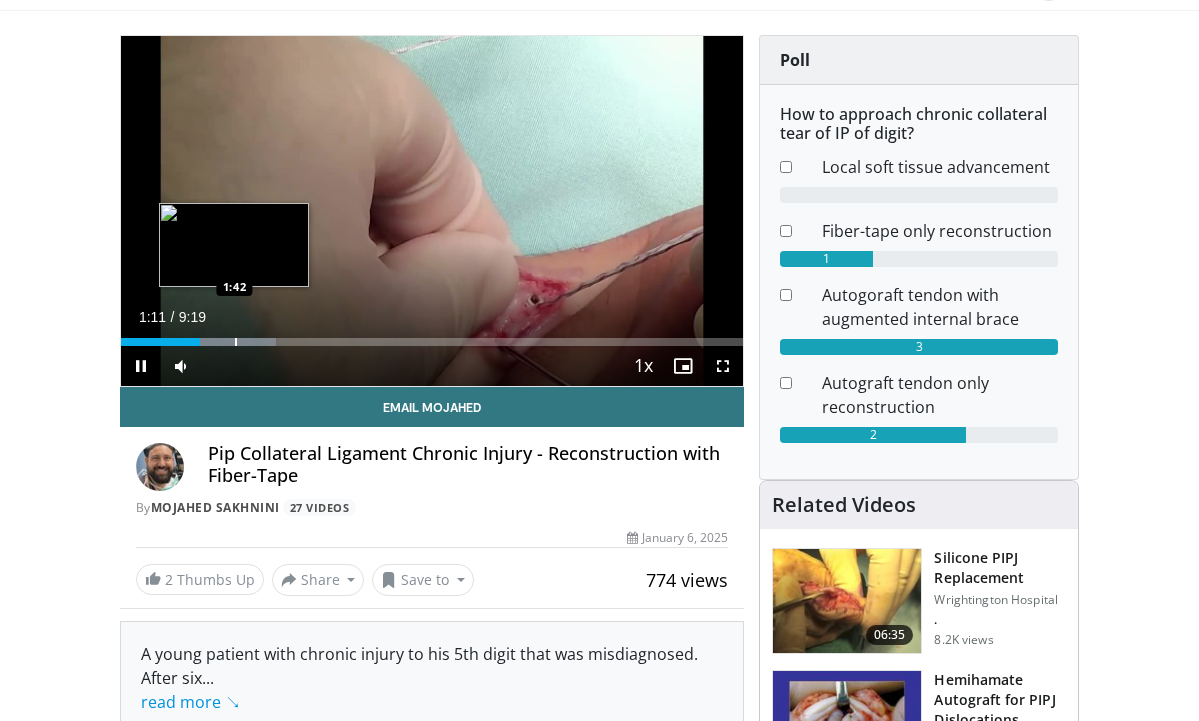 click at bounding box center [236, 342] 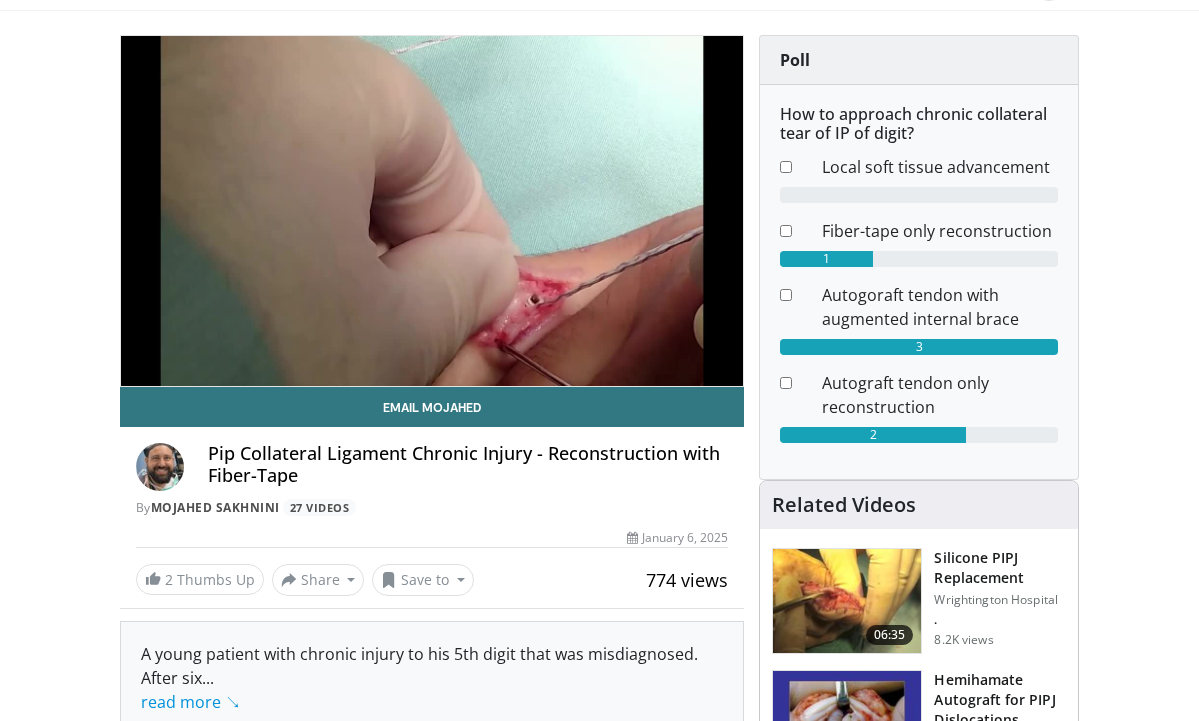 click on "10 seconds
Tap to unmute" at bounding box center [432, 211] 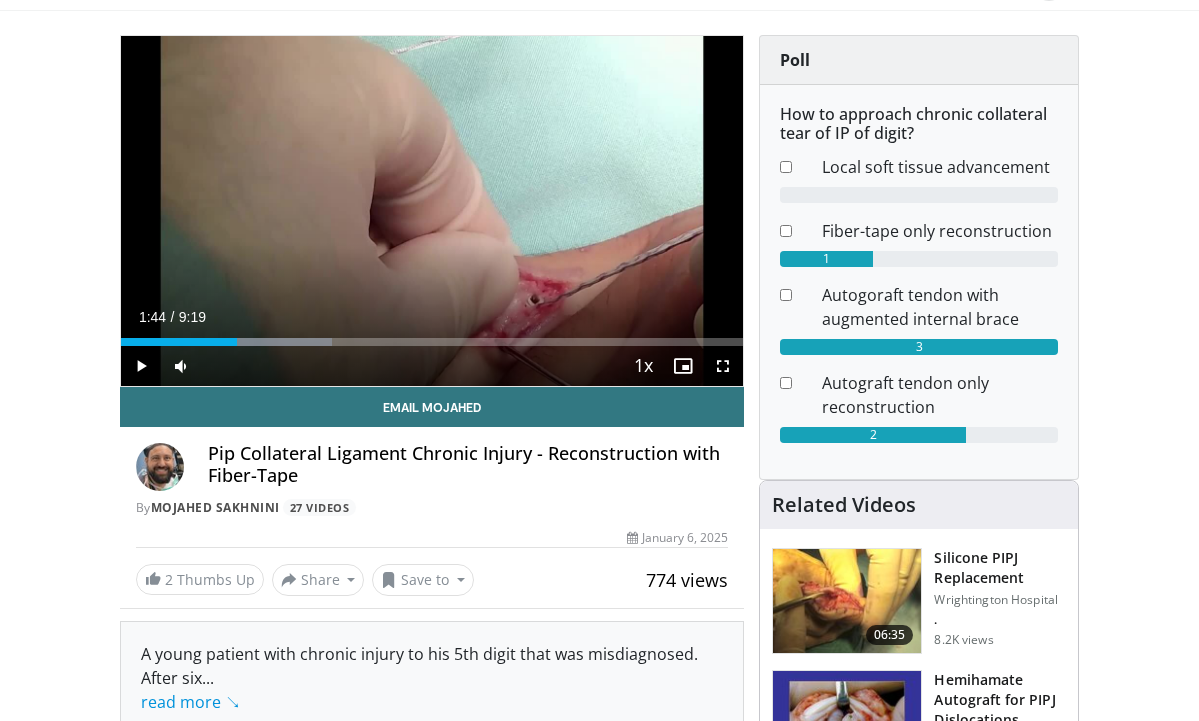 click at bounding box center [141, 366] 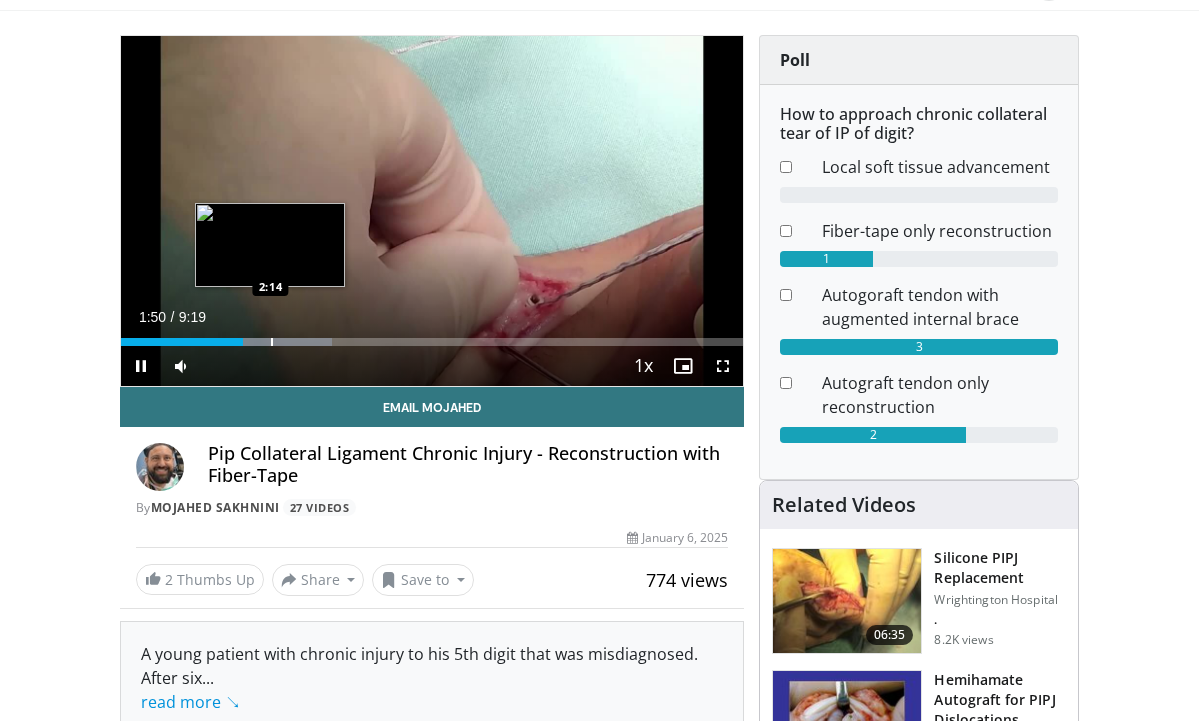 click at bounding box center (272, 342) 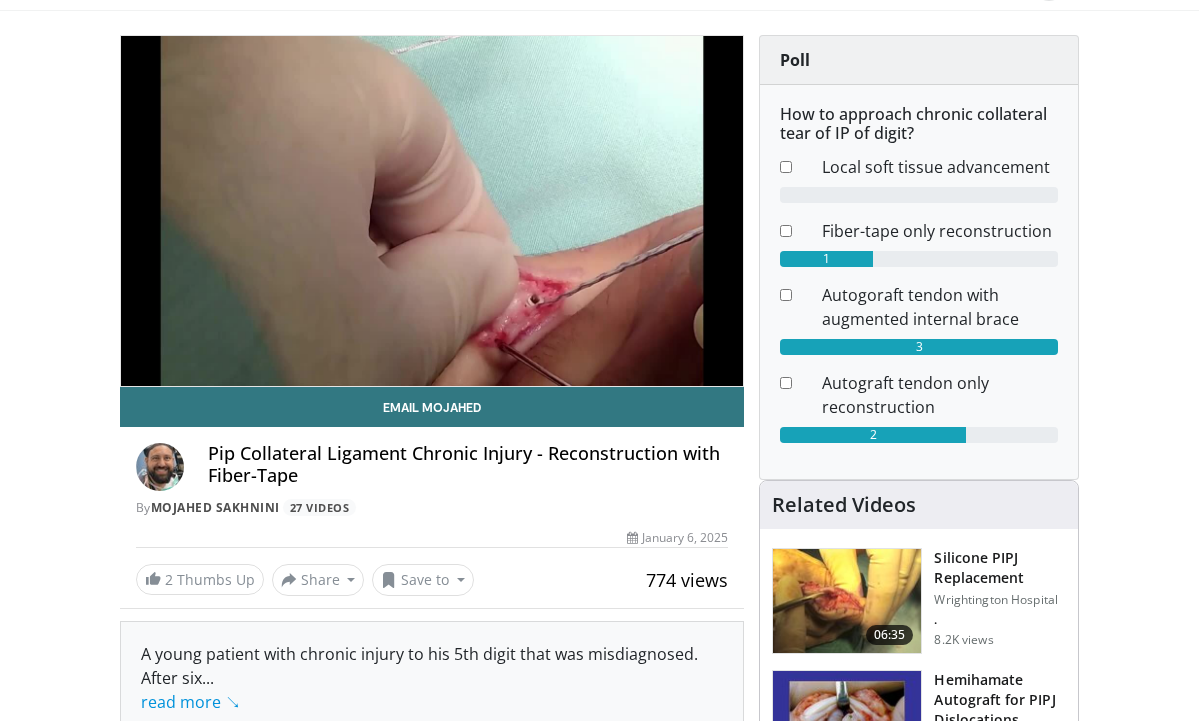 click on "10 seconds
Tap to unmute" at bounding box center [432, 211] 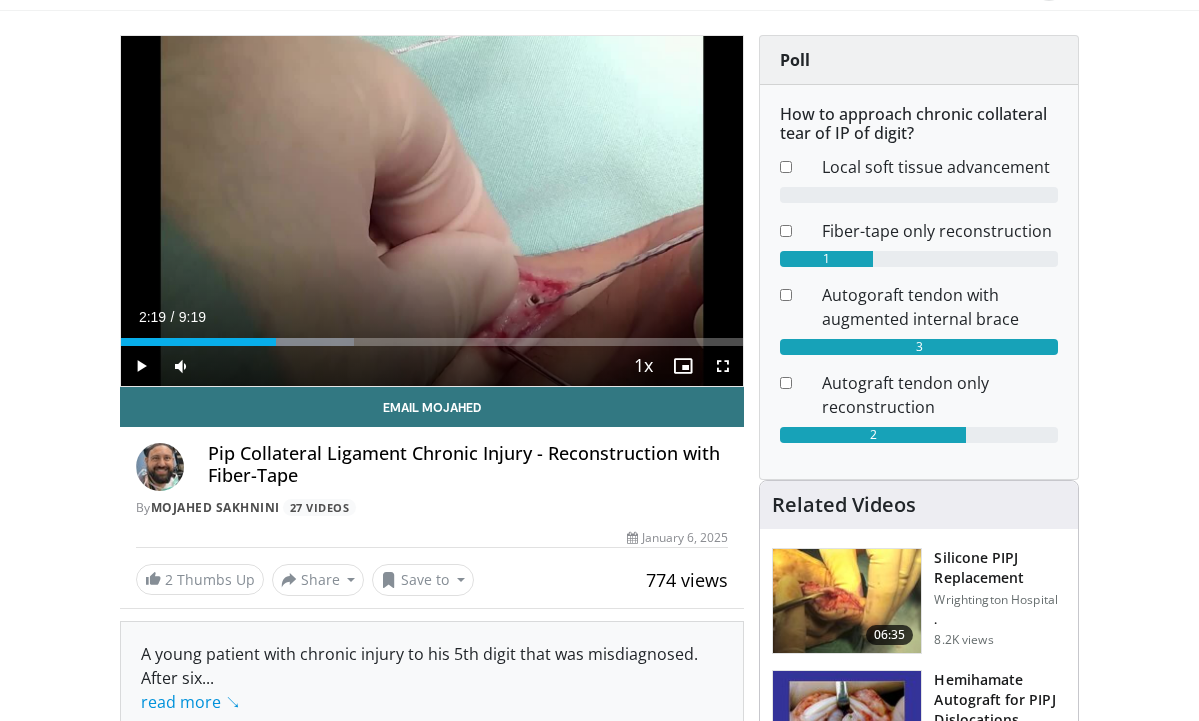 click at bounding box center (141, 366) 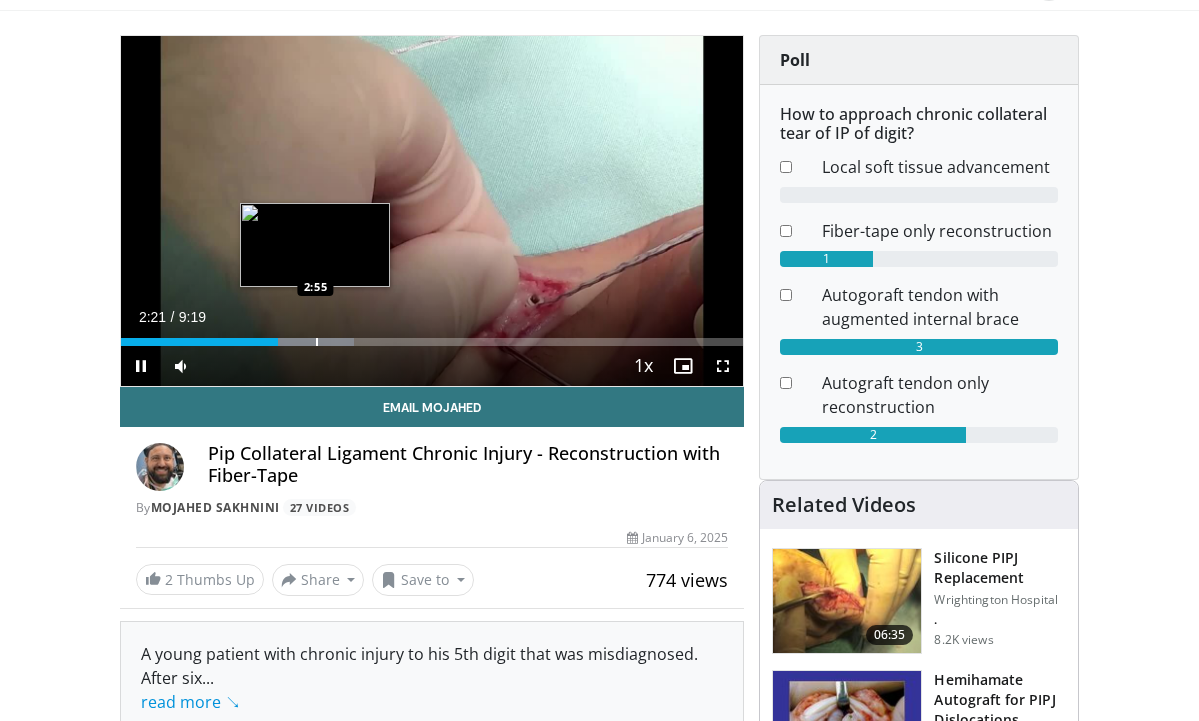 click at bounding box center [317, 342] 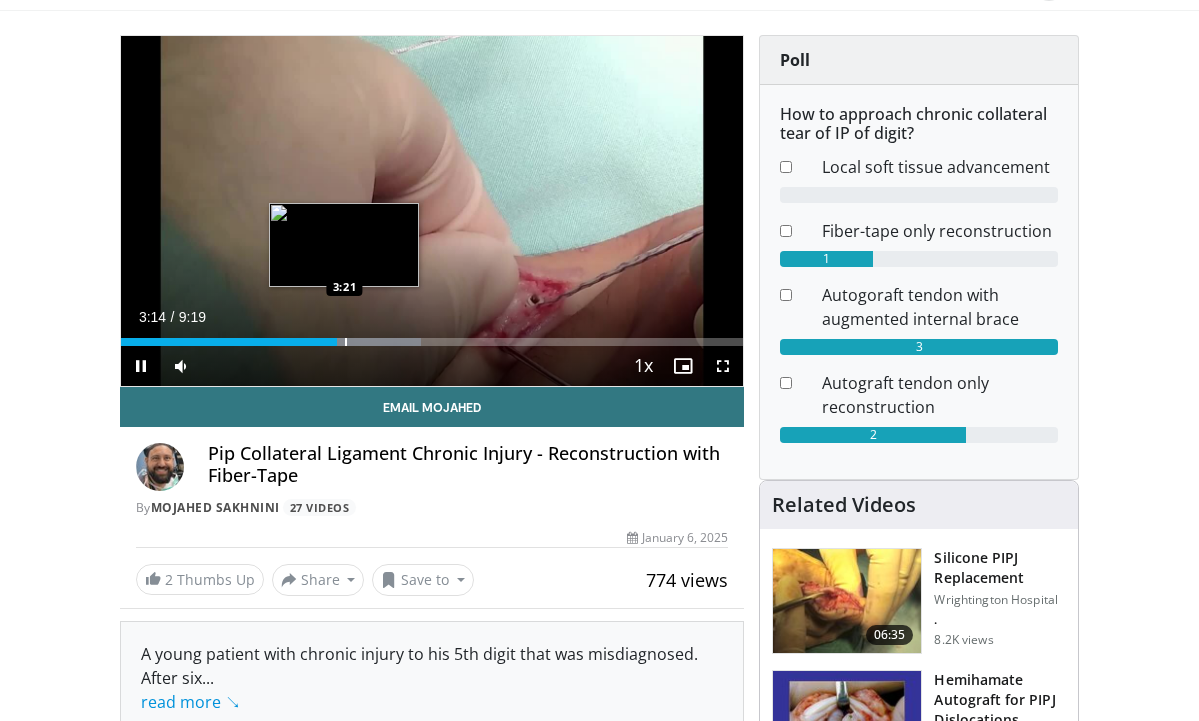 click at bounding box center (346, 342) 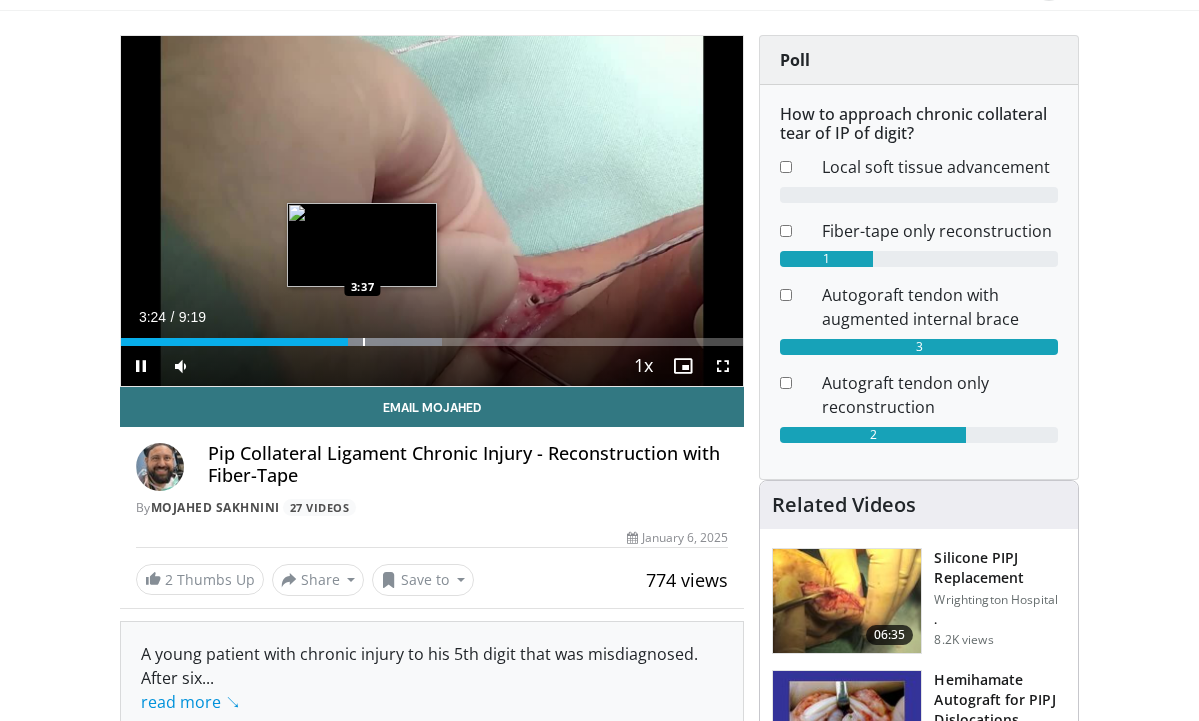 click at bounding box center (364, 342) 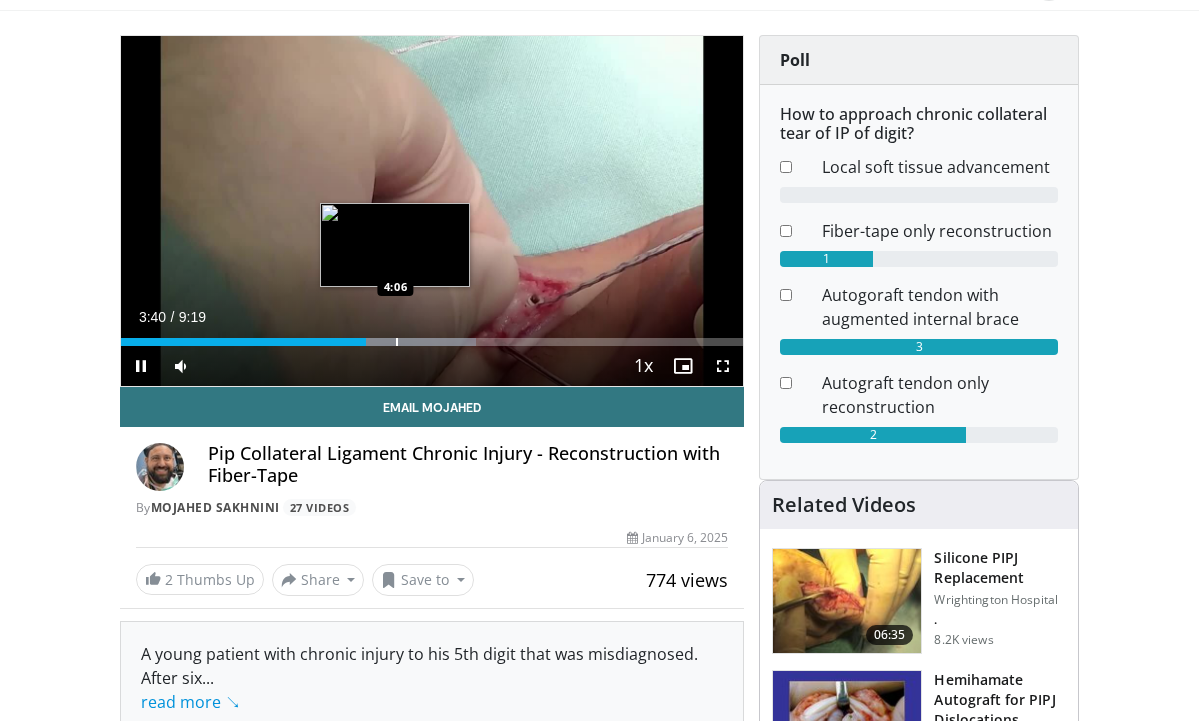click at bounding box center [397, 342] 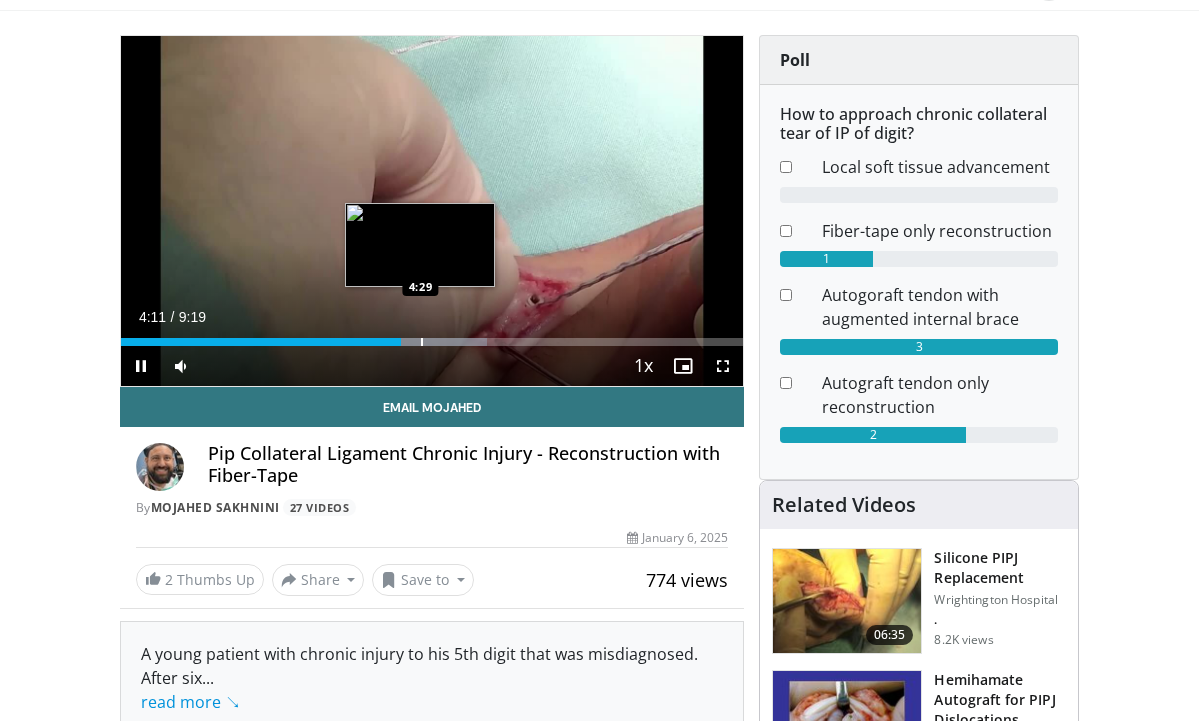 click at bounding box center [422, 342] 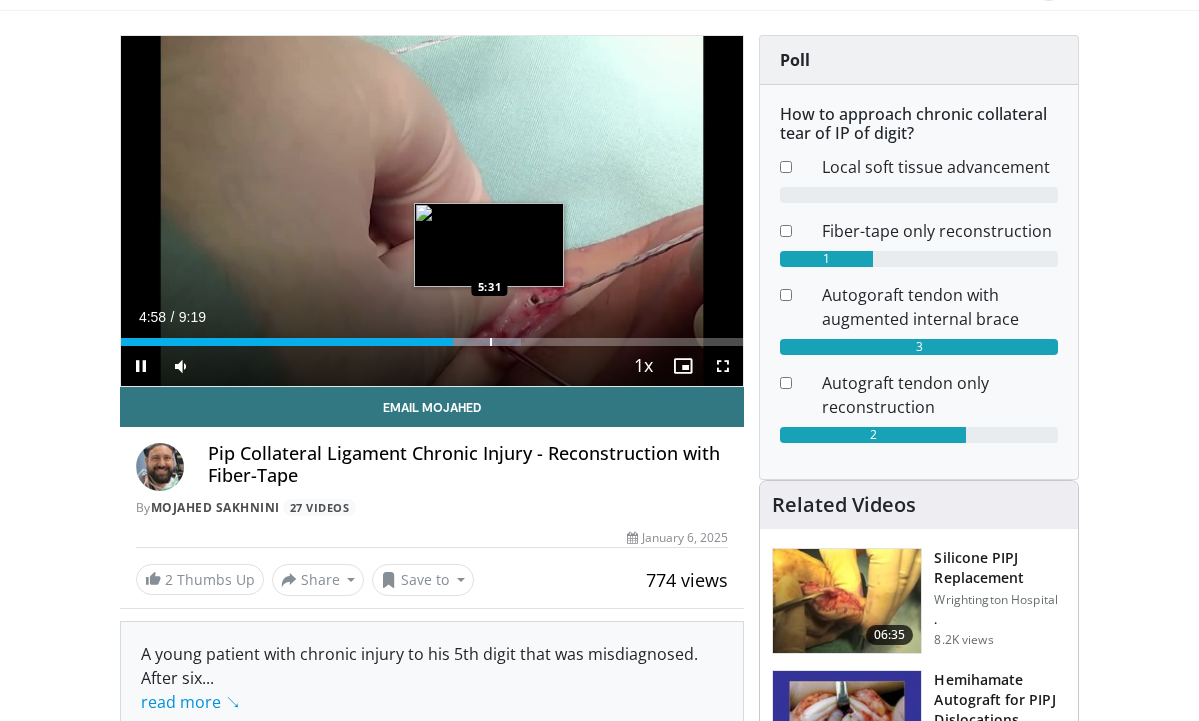 click at bounding box center [491, 342] 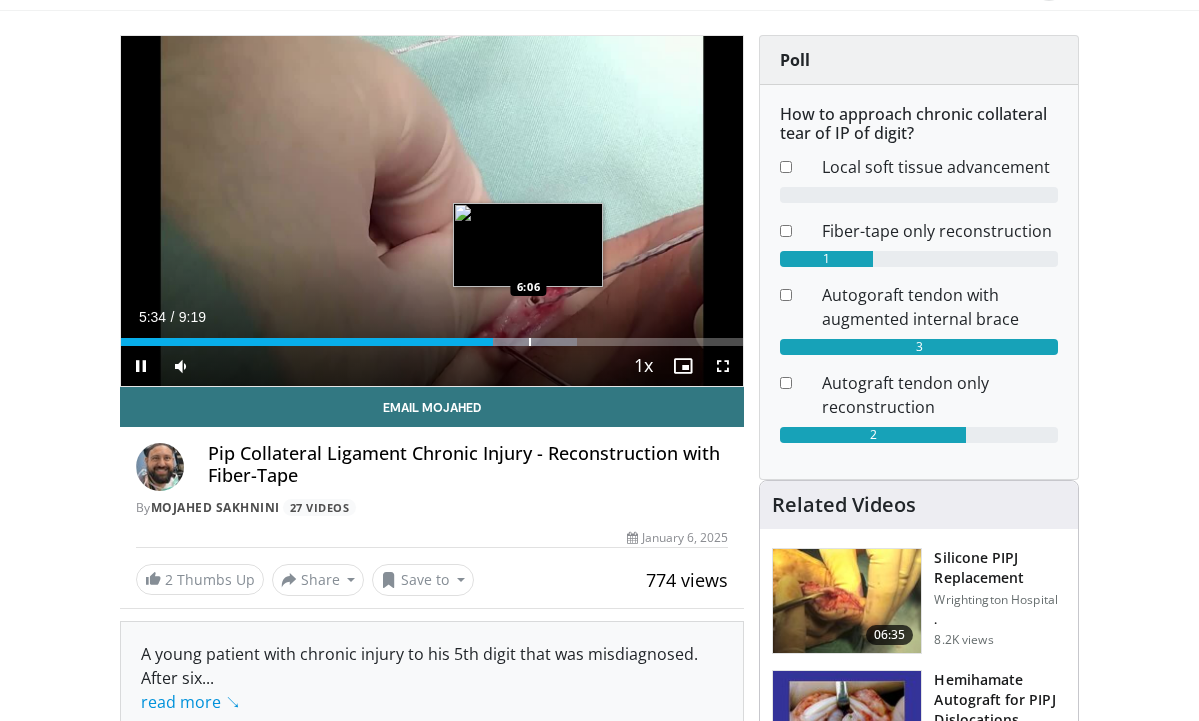 click on "Loaded :  73.28% 5:34 6:06" at bounding box center (432, 336) 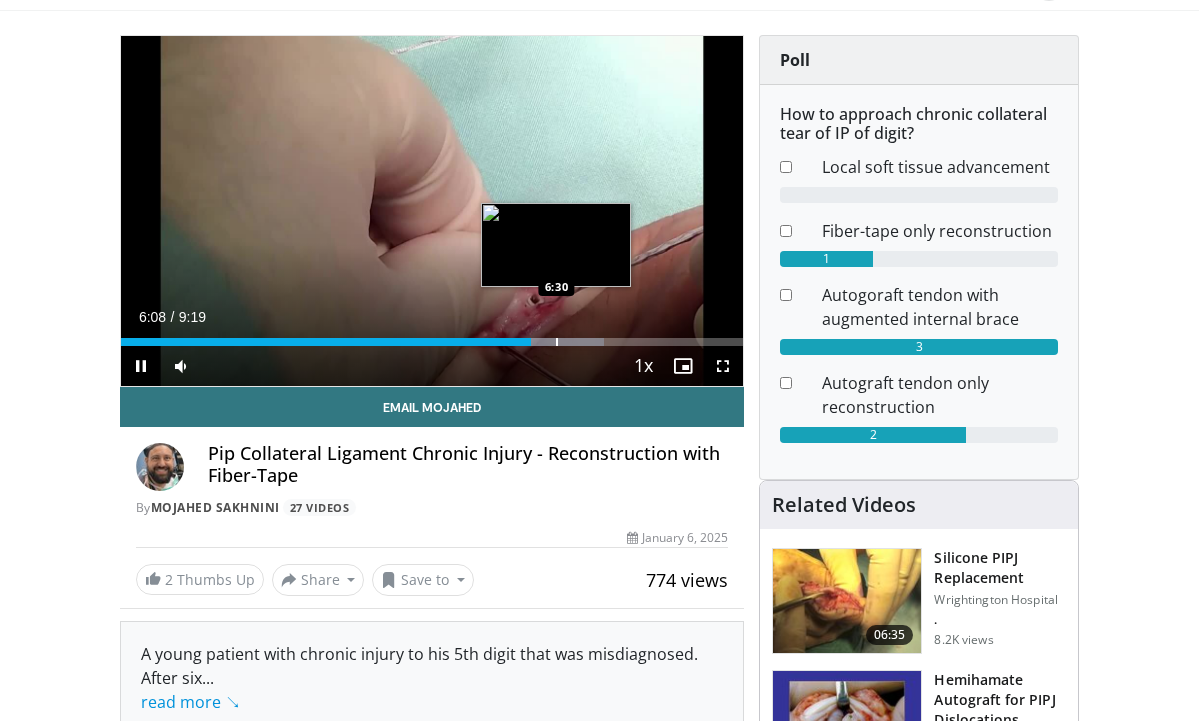 click at bounding box center (557, 342) 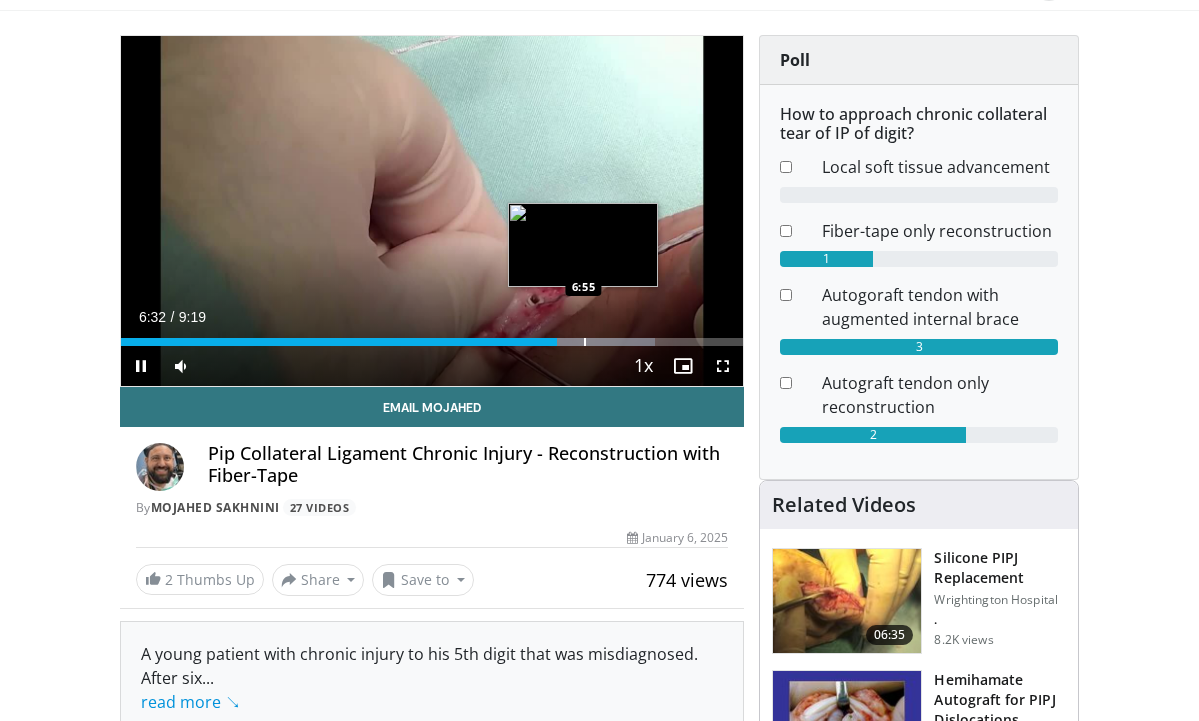 click at bounding box center (585, 342) 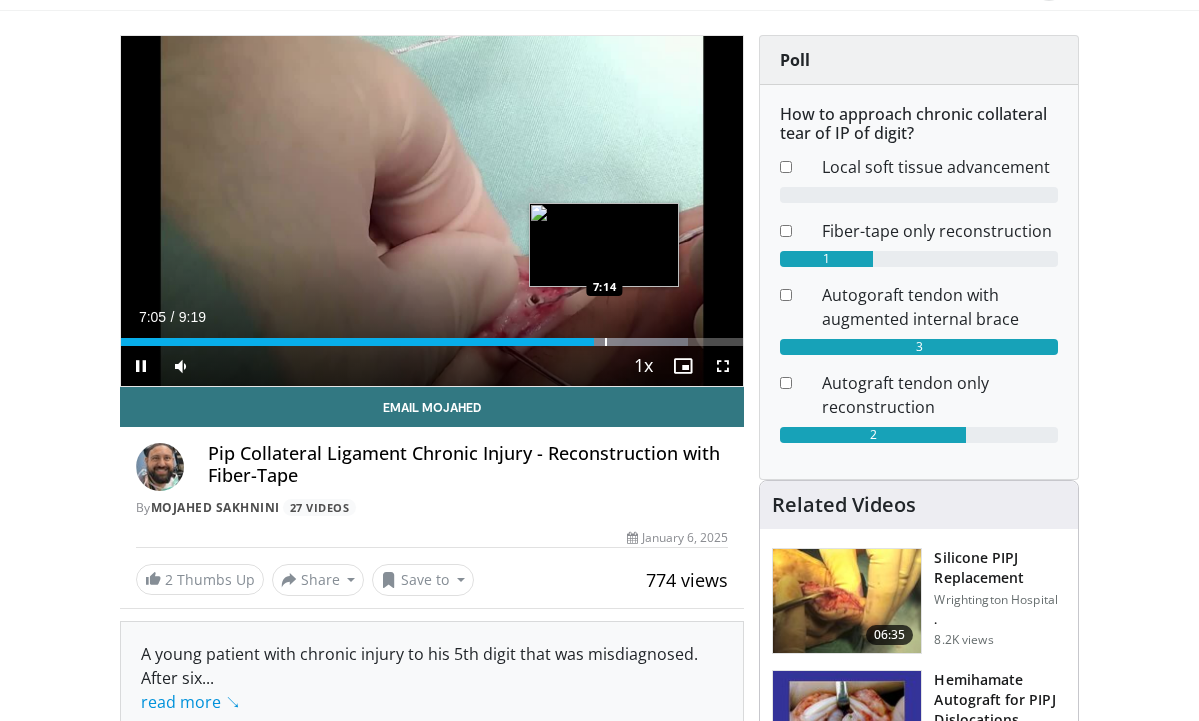 click on "Loaded :  91.15% 7:05 7:14" at bounding box center [432, 336] 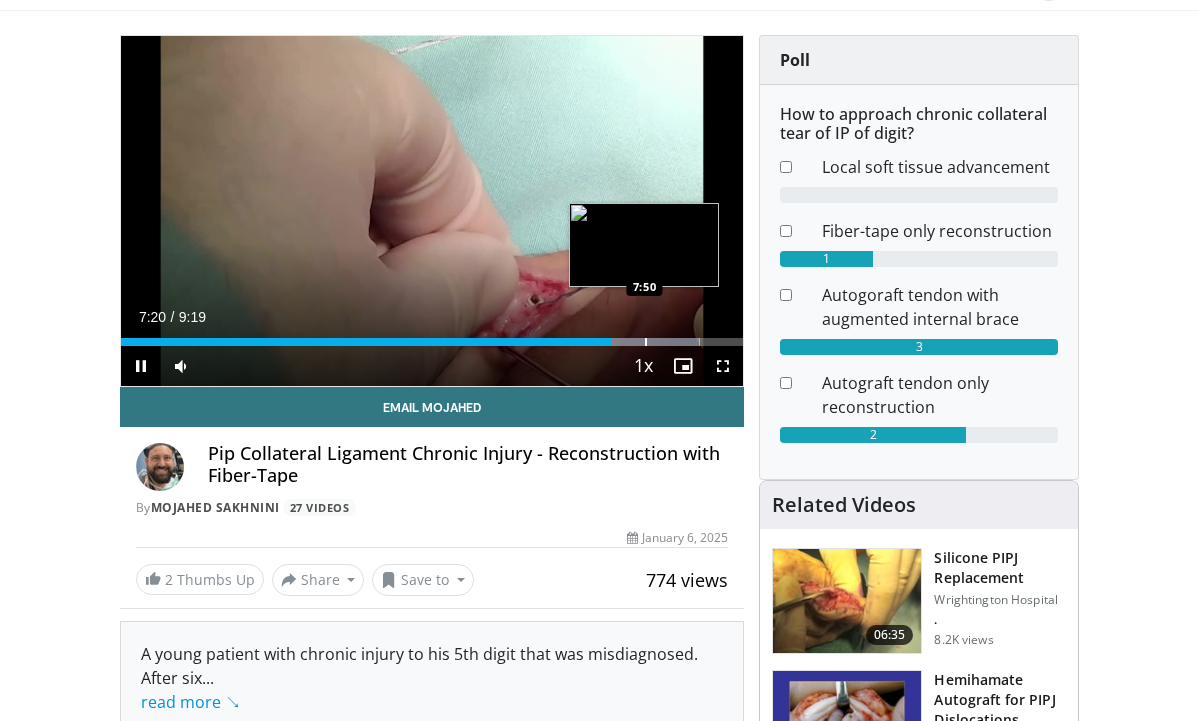 click on "Loaded :  92.94% 7:20 7:50" at bounding box center (432, 336) 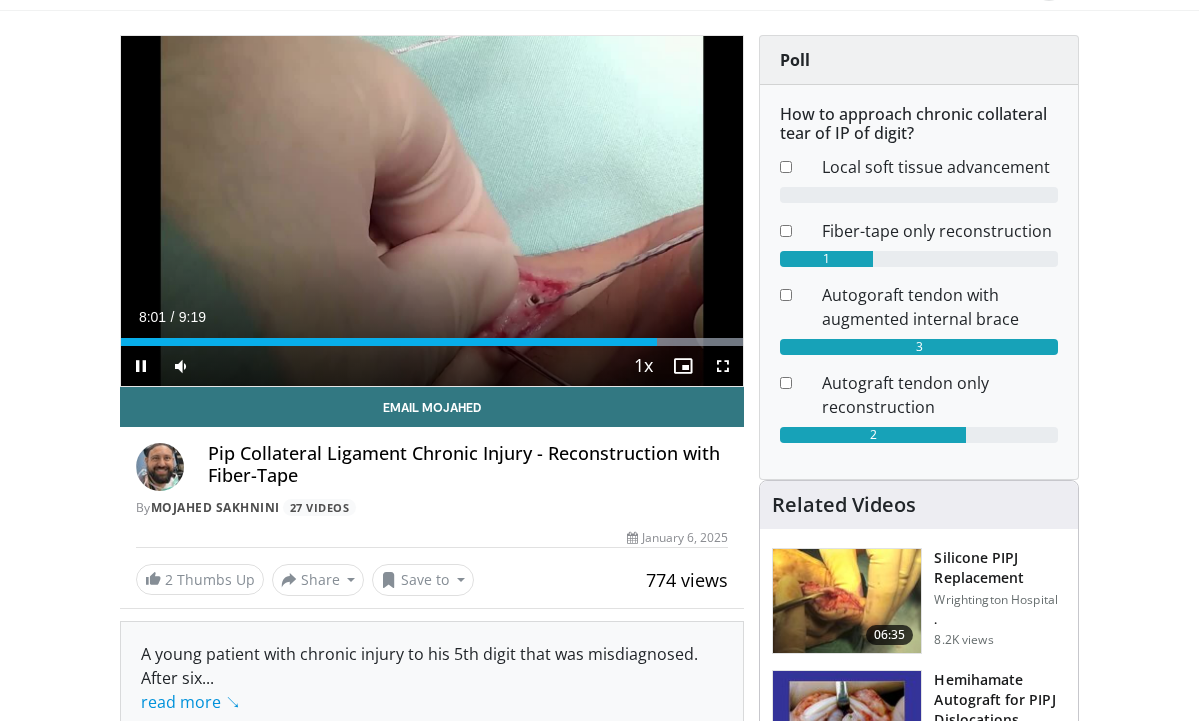 click at bounding box center (141, 366) 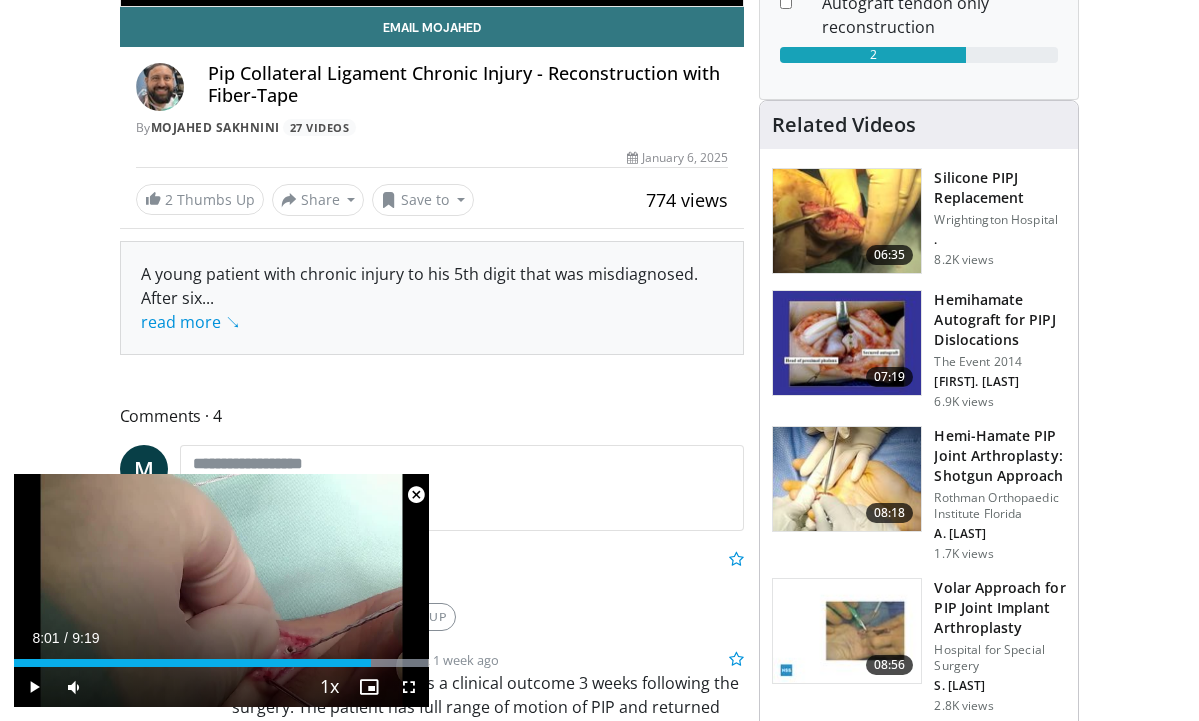 scroll, scrollTop: 535, scrollLeft: 0, axis: vertical 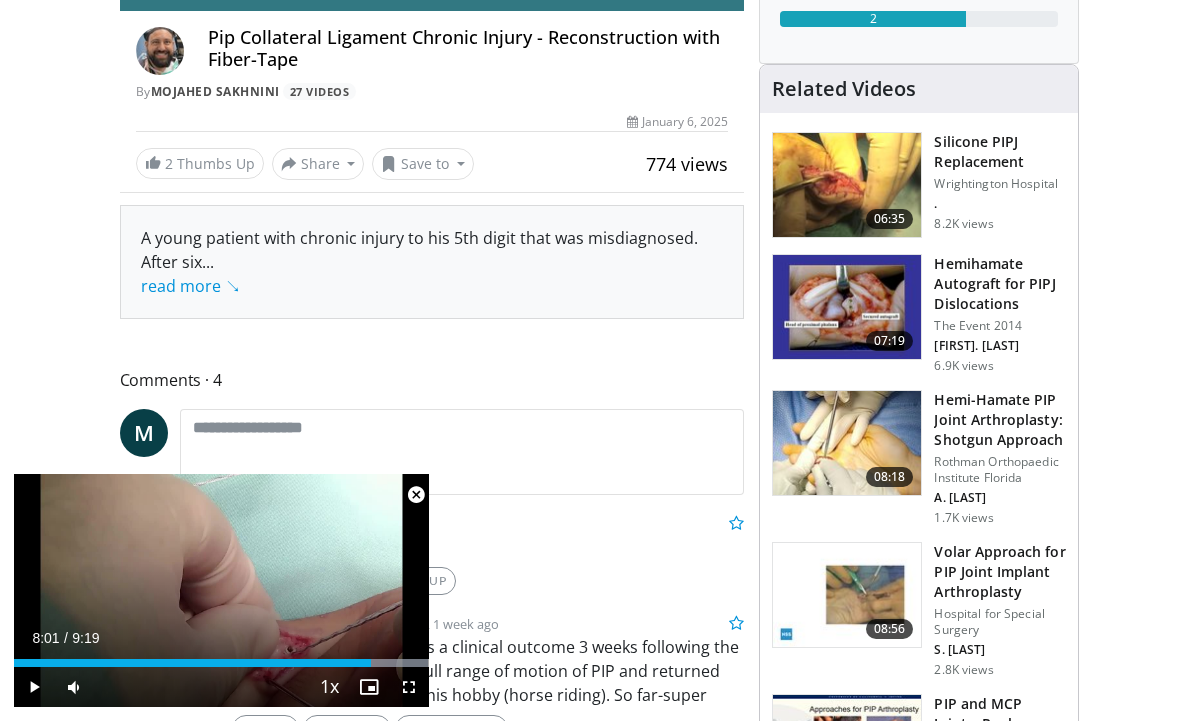 click at bounding box center (416, 495) 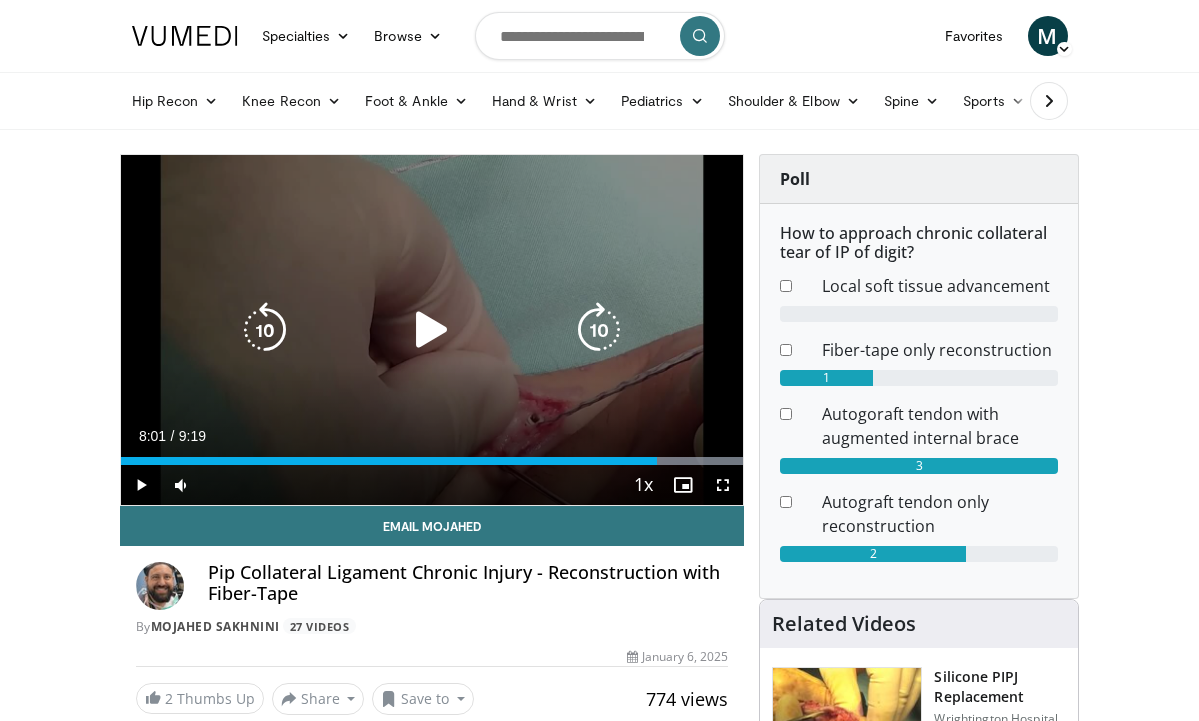 scroll, scrollTop: 0, scrollLeft: 0, axis: both 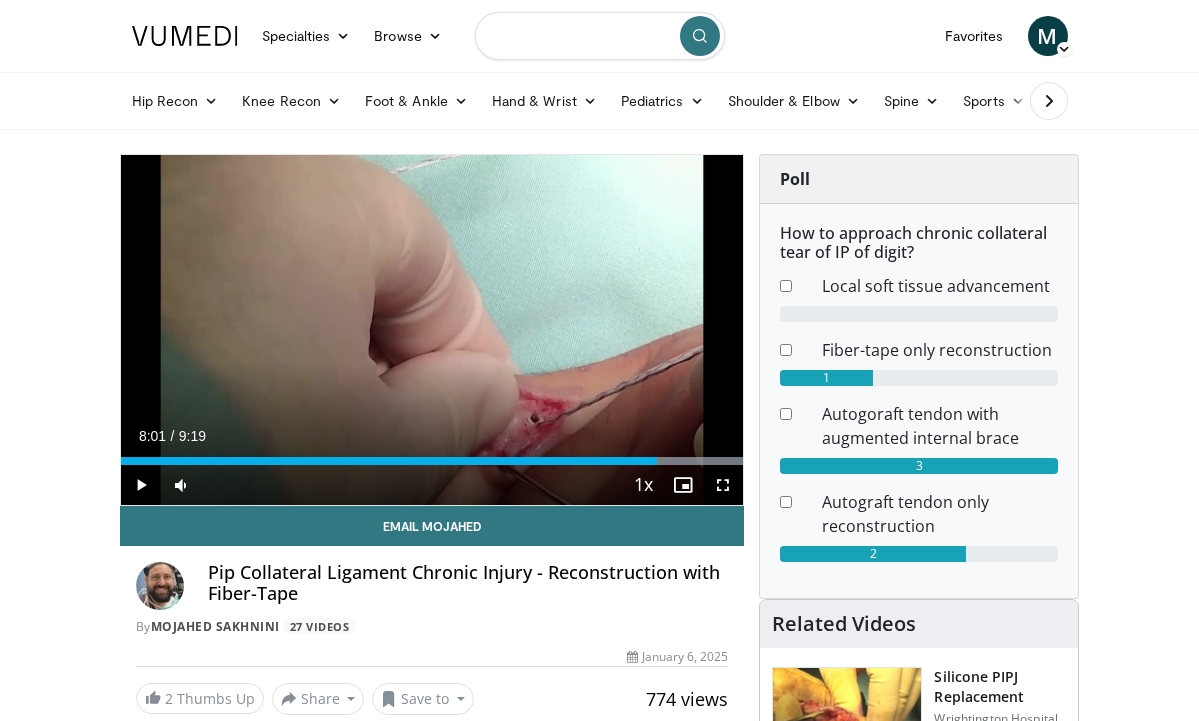 click at bounding box center (600, 36) 